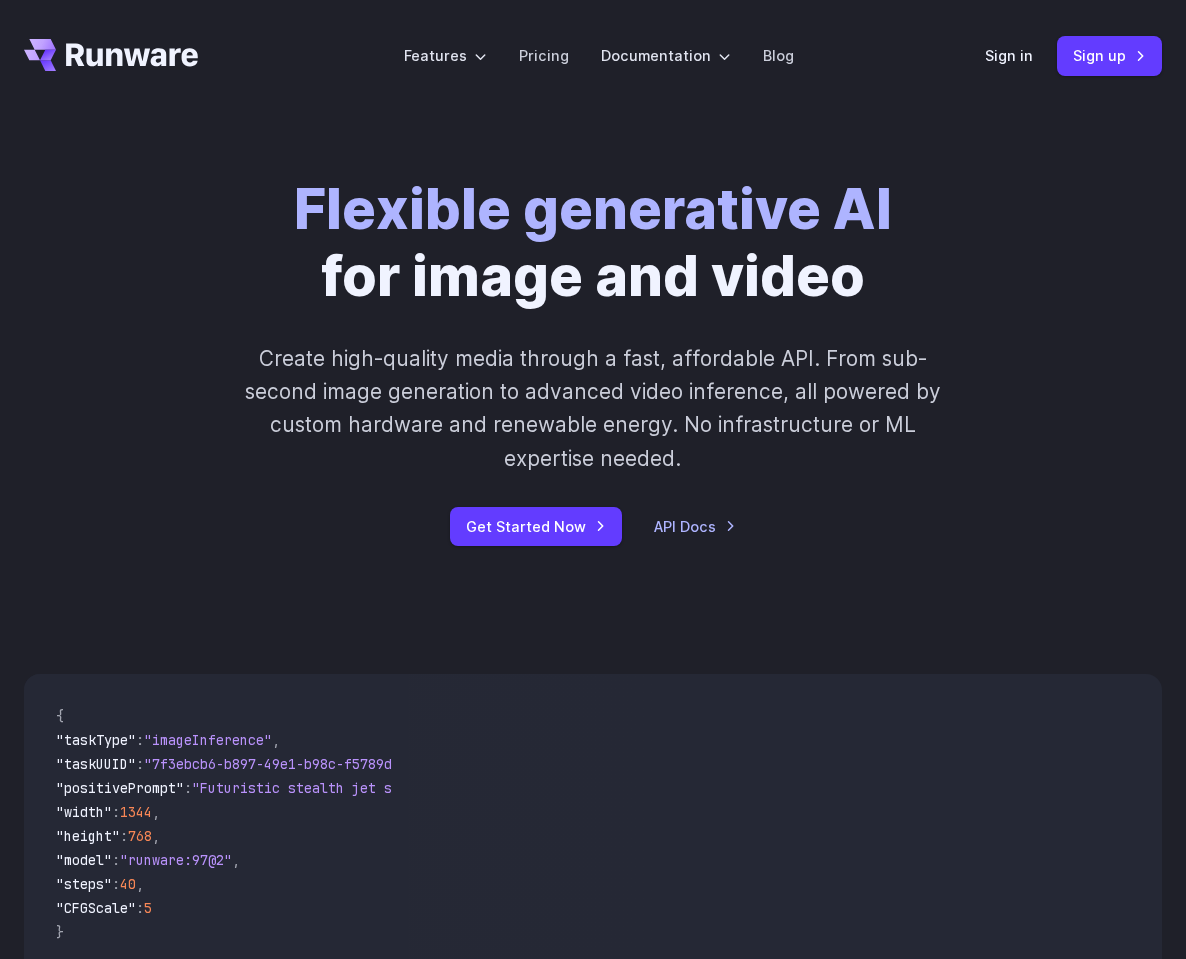 scroll, scrollTop: 0, scrollLeft: 0, axis: both 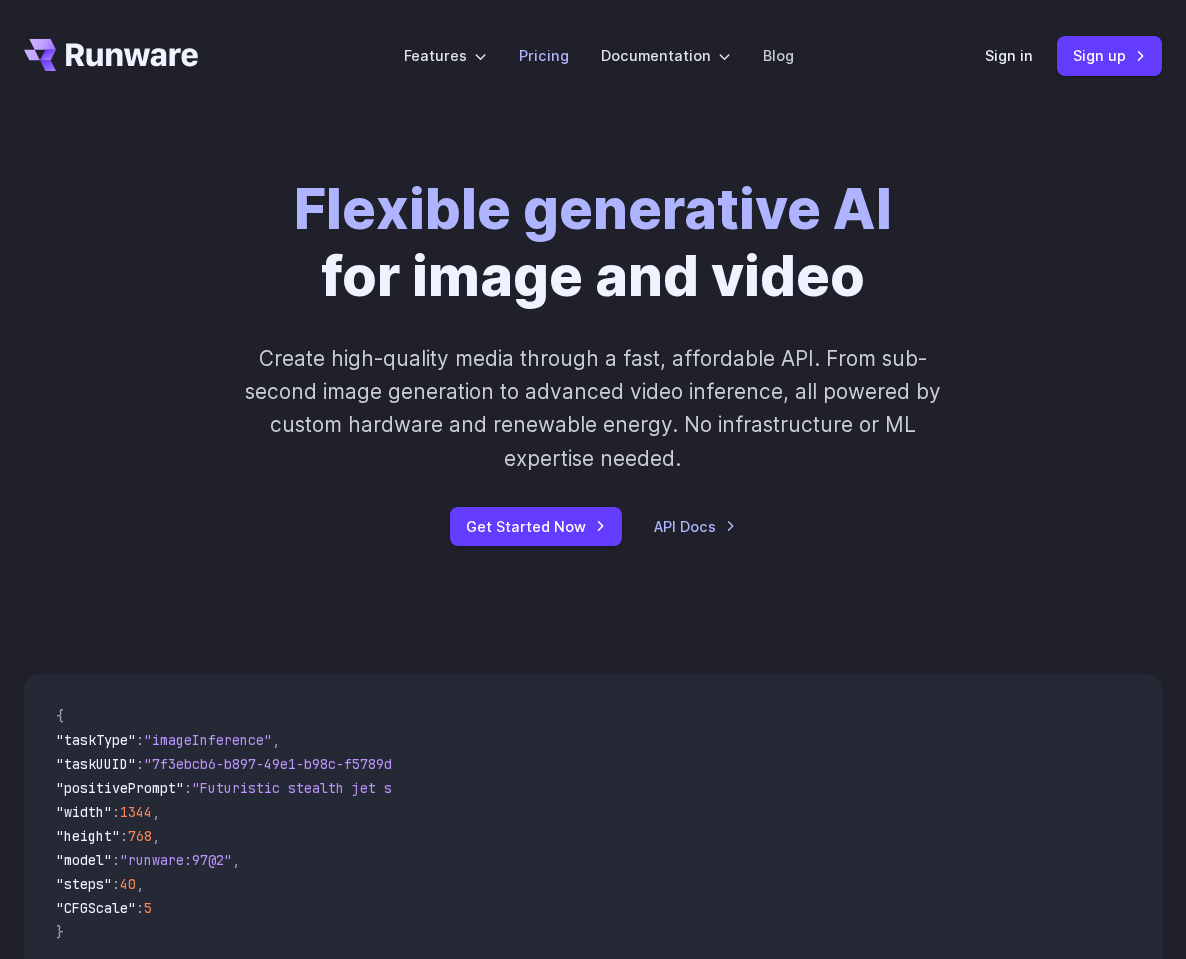 click on "Pricing" at bounding box center [544, 55] 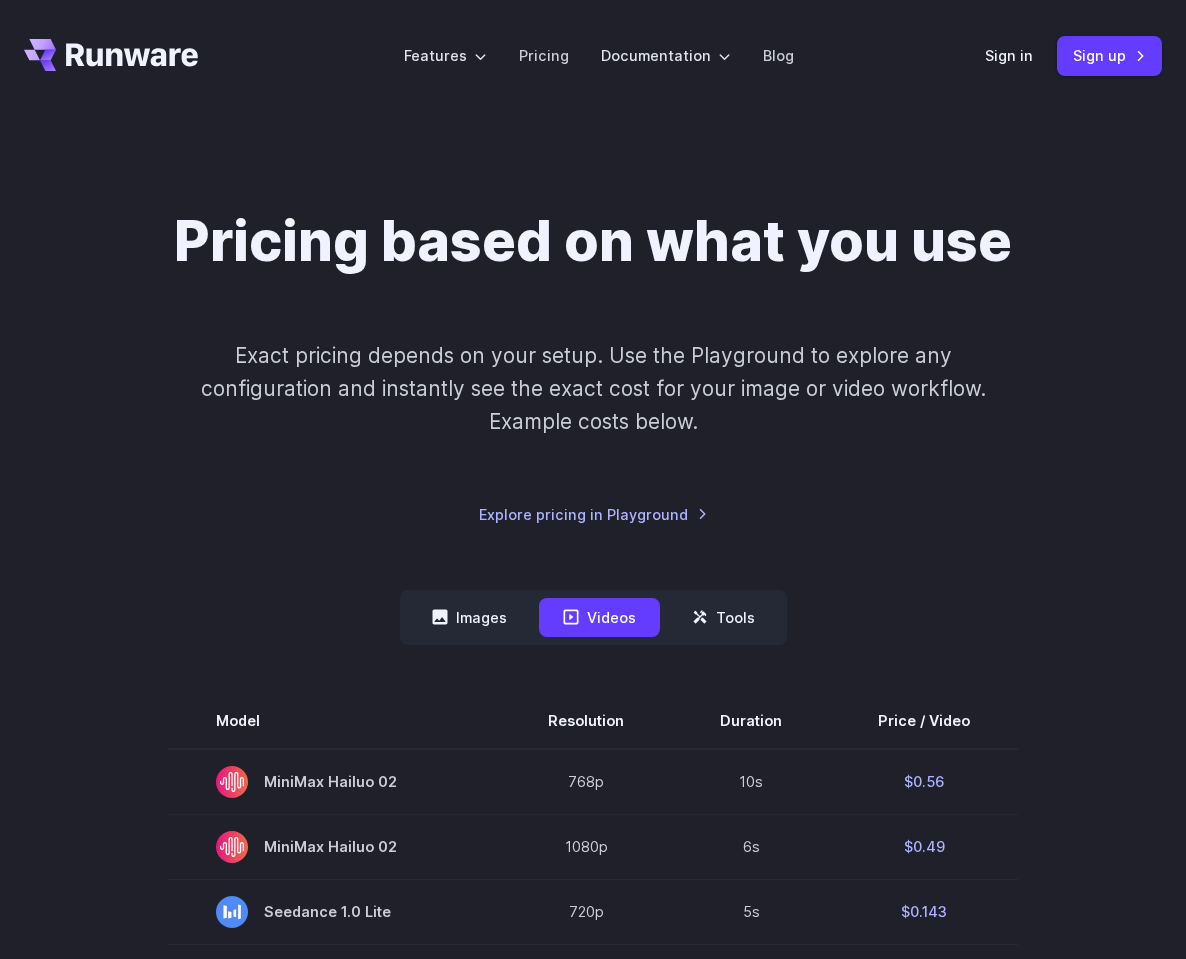 scroll, scrollTop: 0, scrollLeft: 0, axis: both 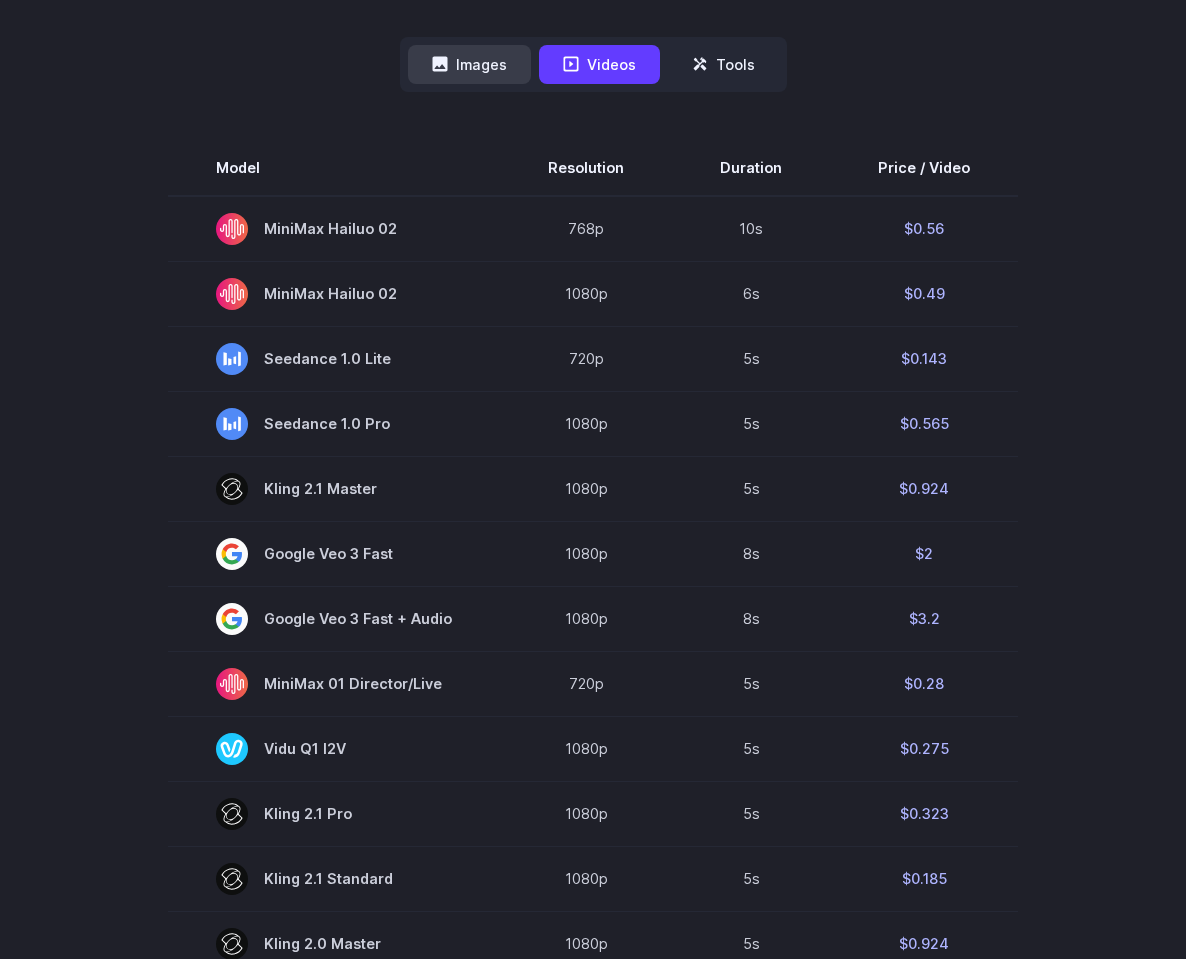 click on "Images" at bounding box center [469, 64] 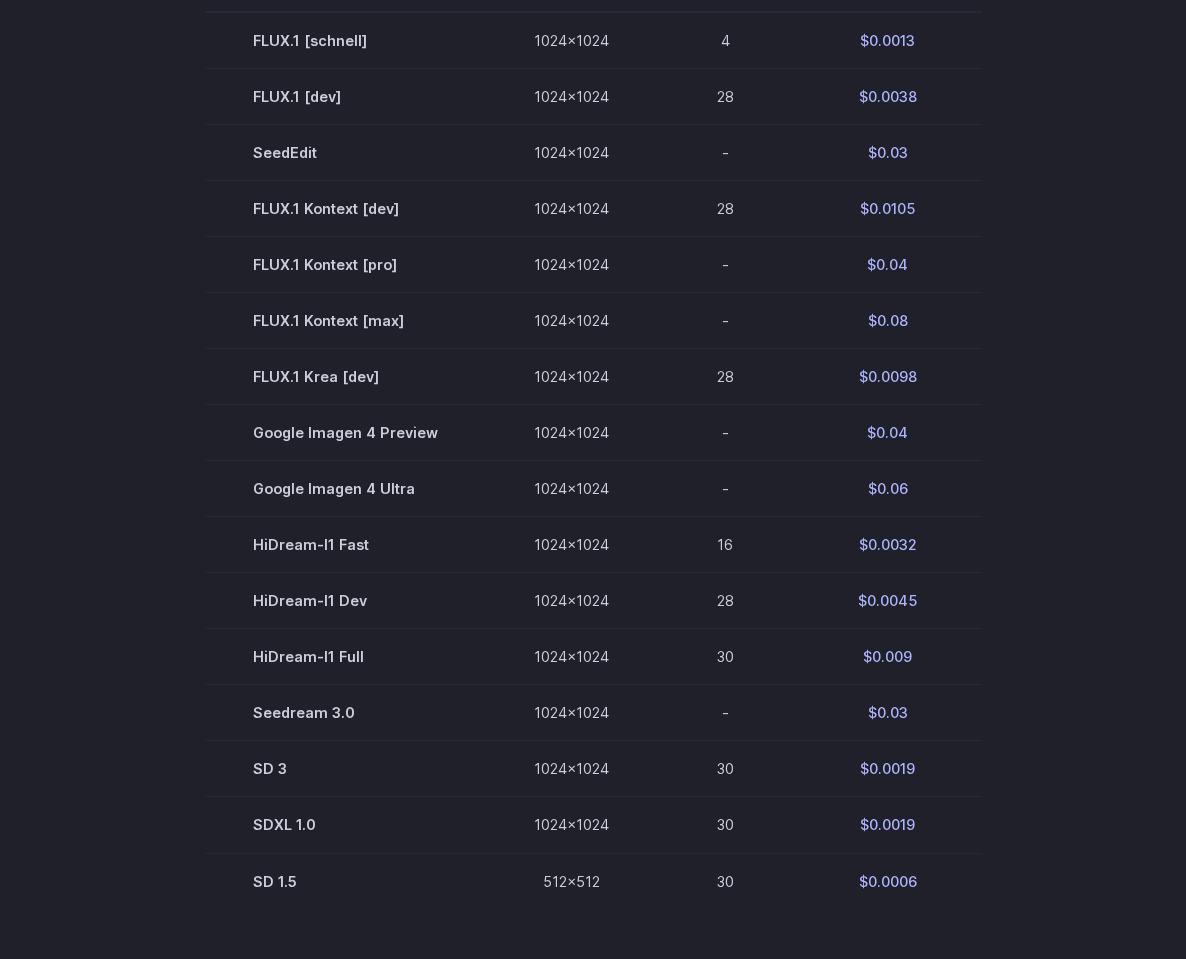 scroll, scrollTop: 733, scrollLeft: 0, axis: vertical 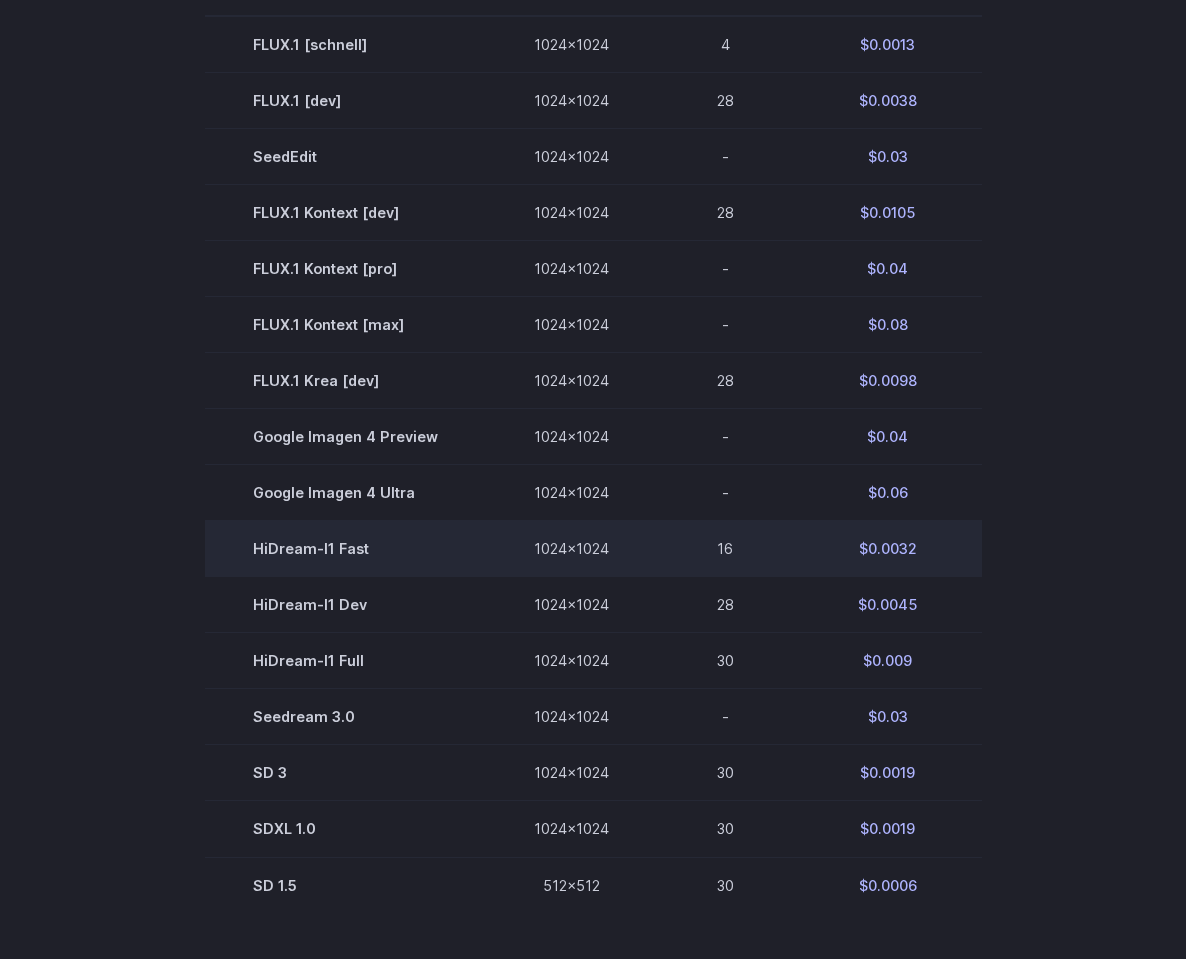 click on "HiDream-I1 Fast" at bounding box center (345, 549) 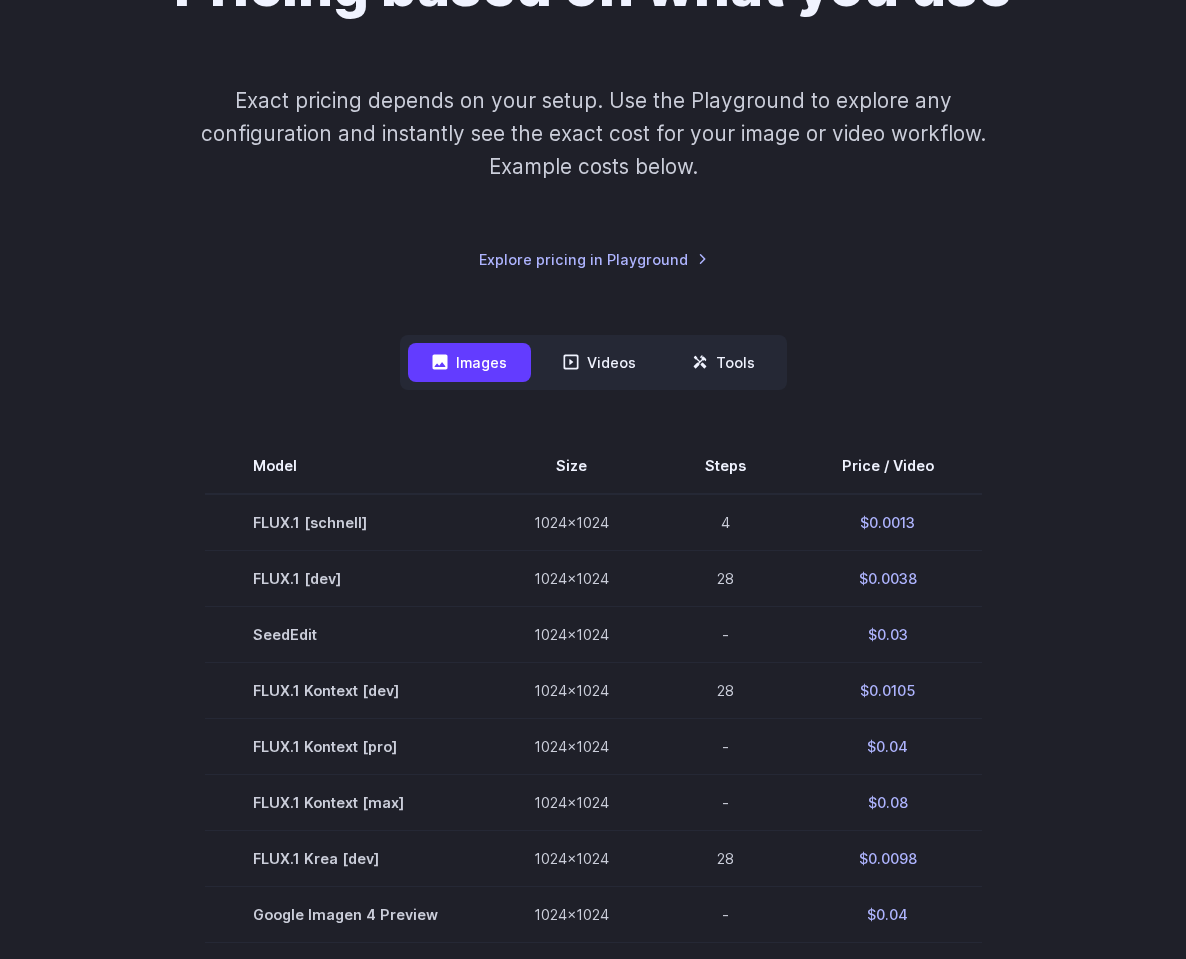 scroll, scrollTop: 0, scrollLeft: 0, axis: both 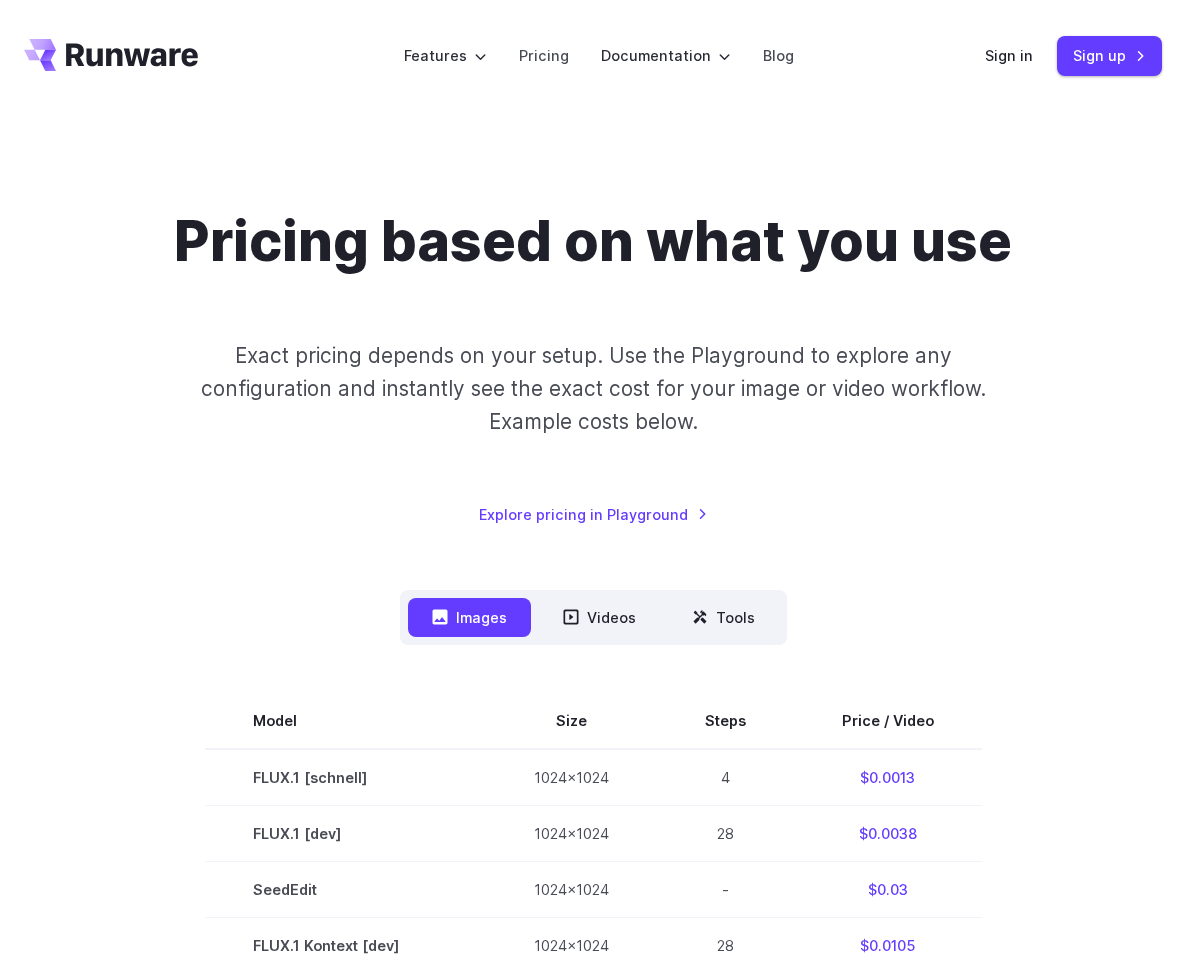 click on "Pricing based on what you use    Exact pricing depends on your setup. Use the Playground to explore any configuration and instantly see the exact cost for your image or video workflow. Example costs below.     Explore pricing in Playground" at bounding box center [593, 367] 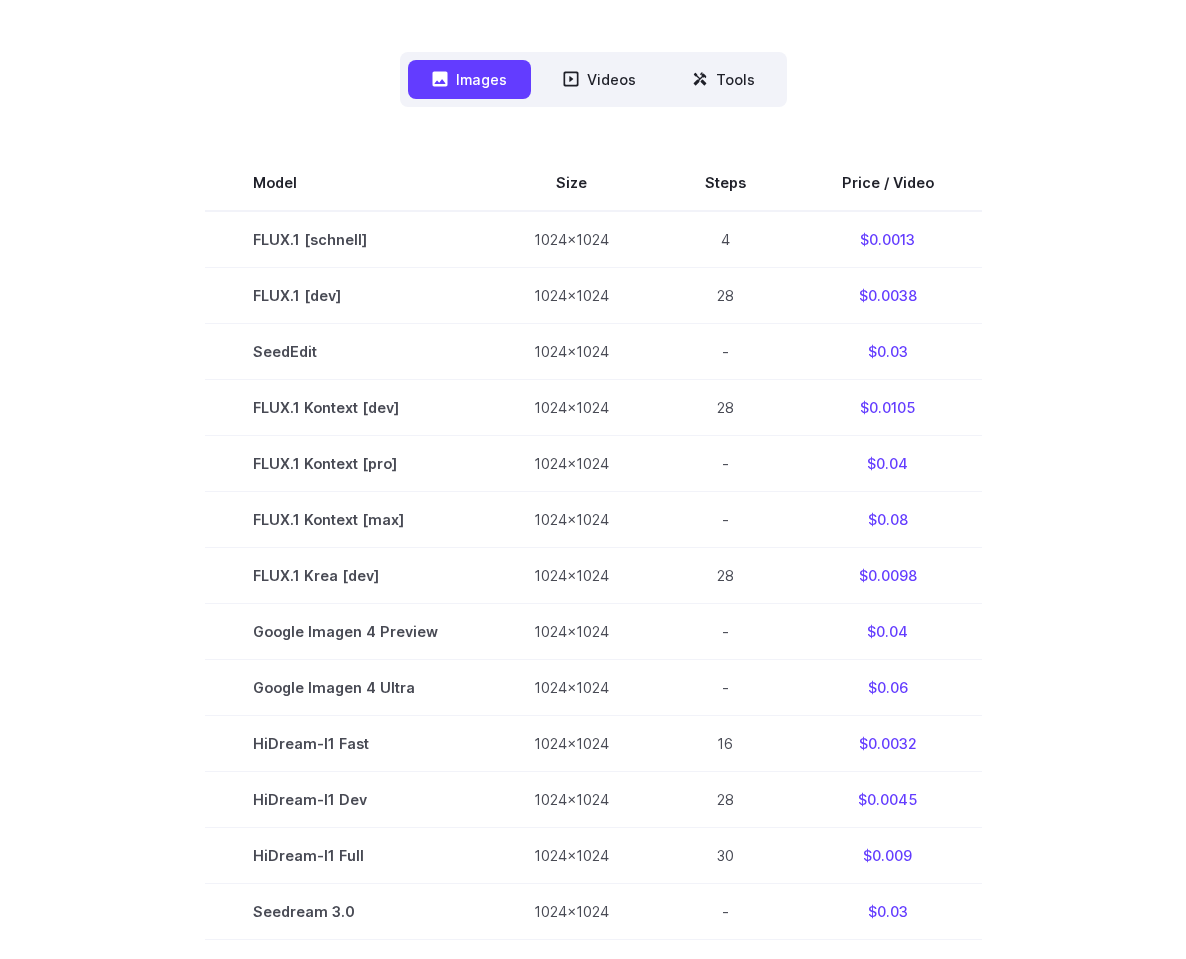 scroll, scrollTop: 0, scrollLeft: 0, axis: both 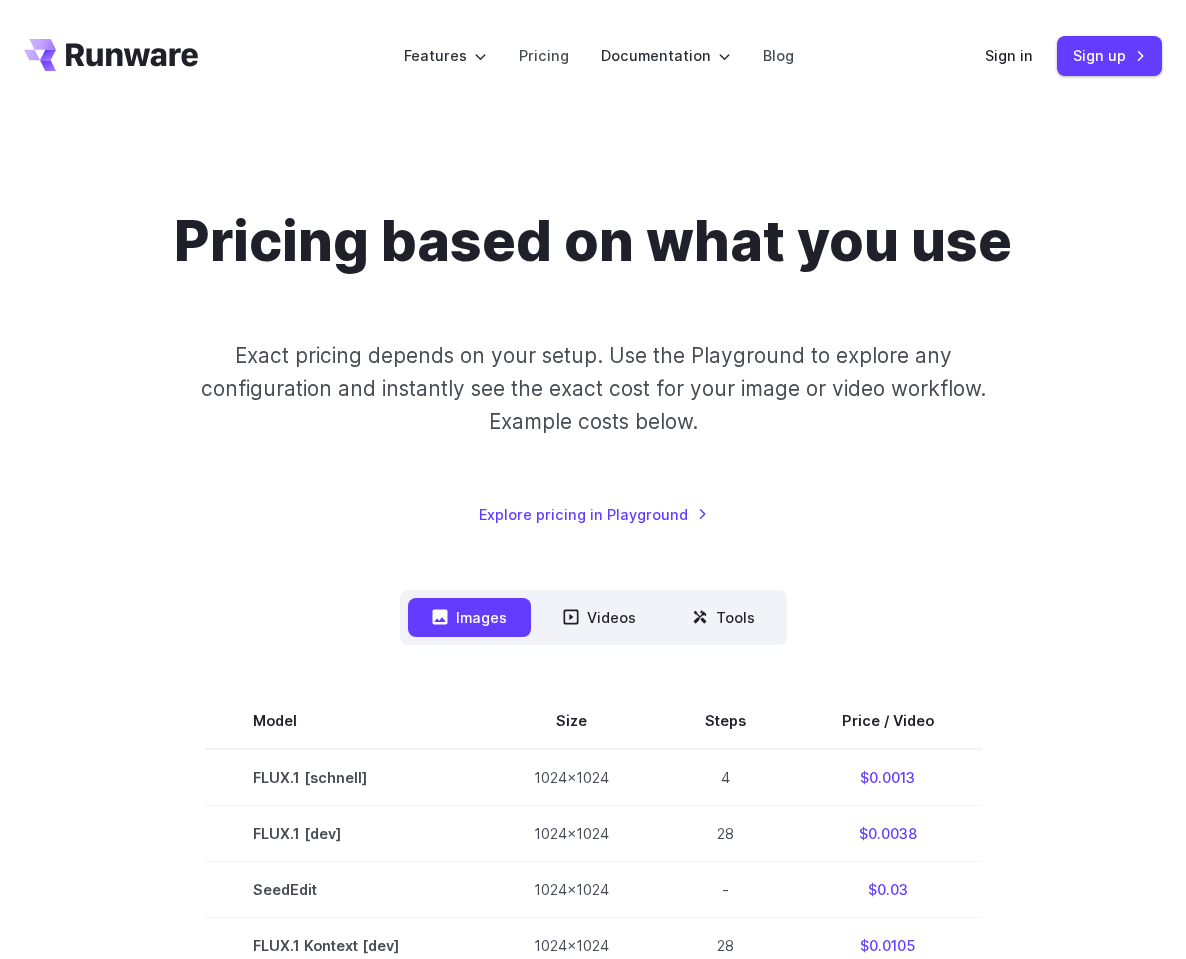 click on "Images" at bounding box center [469, 617] 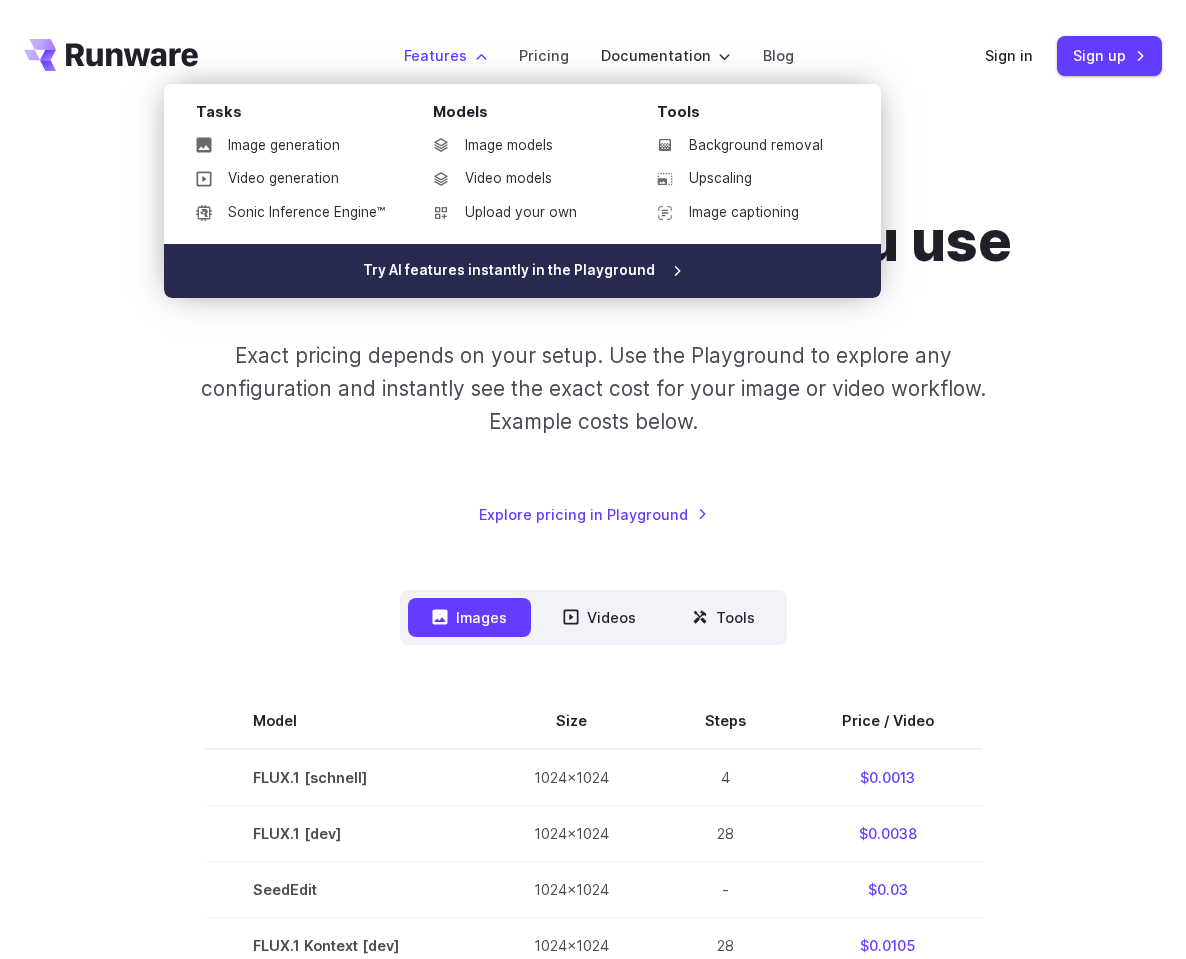 click on "Try AI features instantly in the Playground" at bounding box center [522, 271] 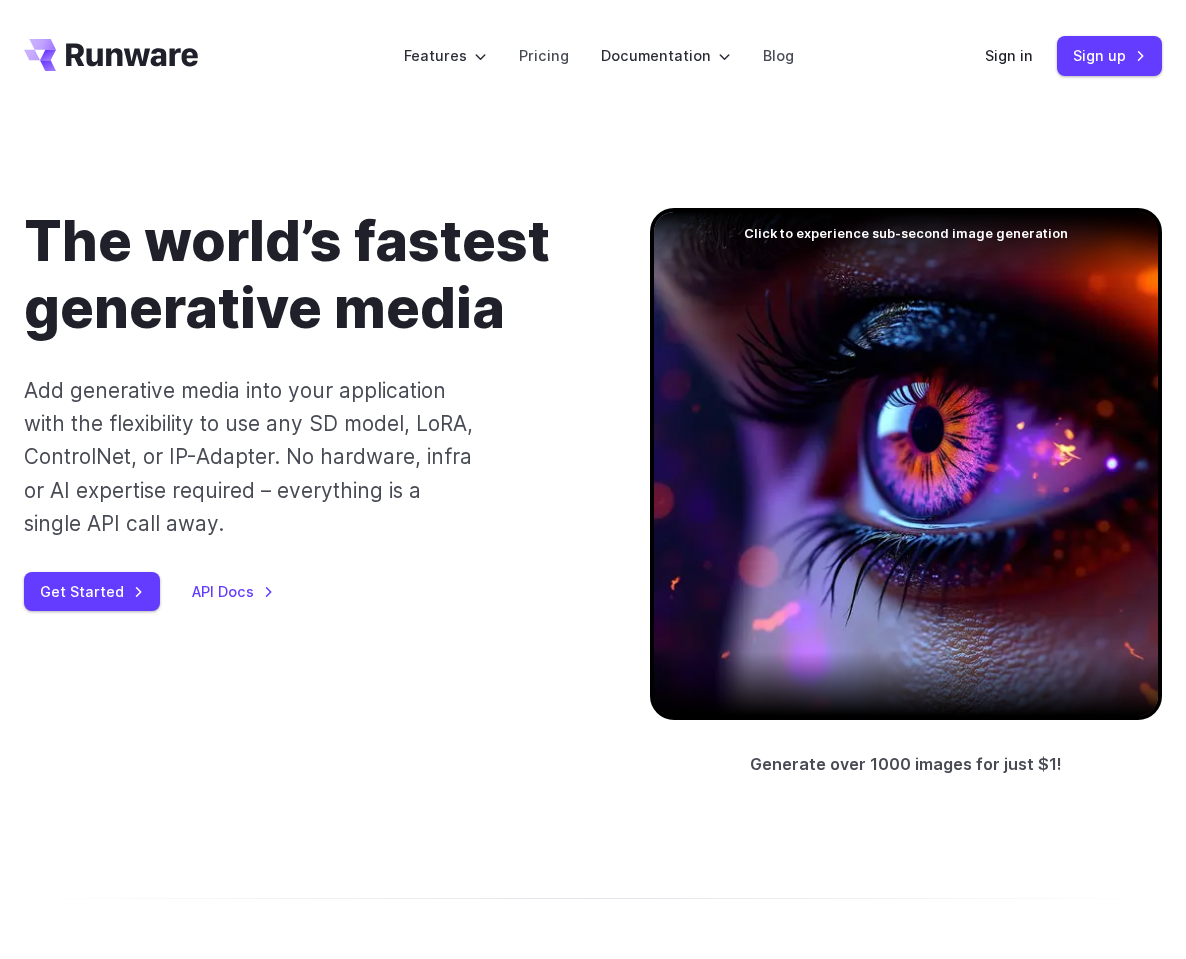 scroll, scrollTop: 0, scrollLeft: 0, axis: both 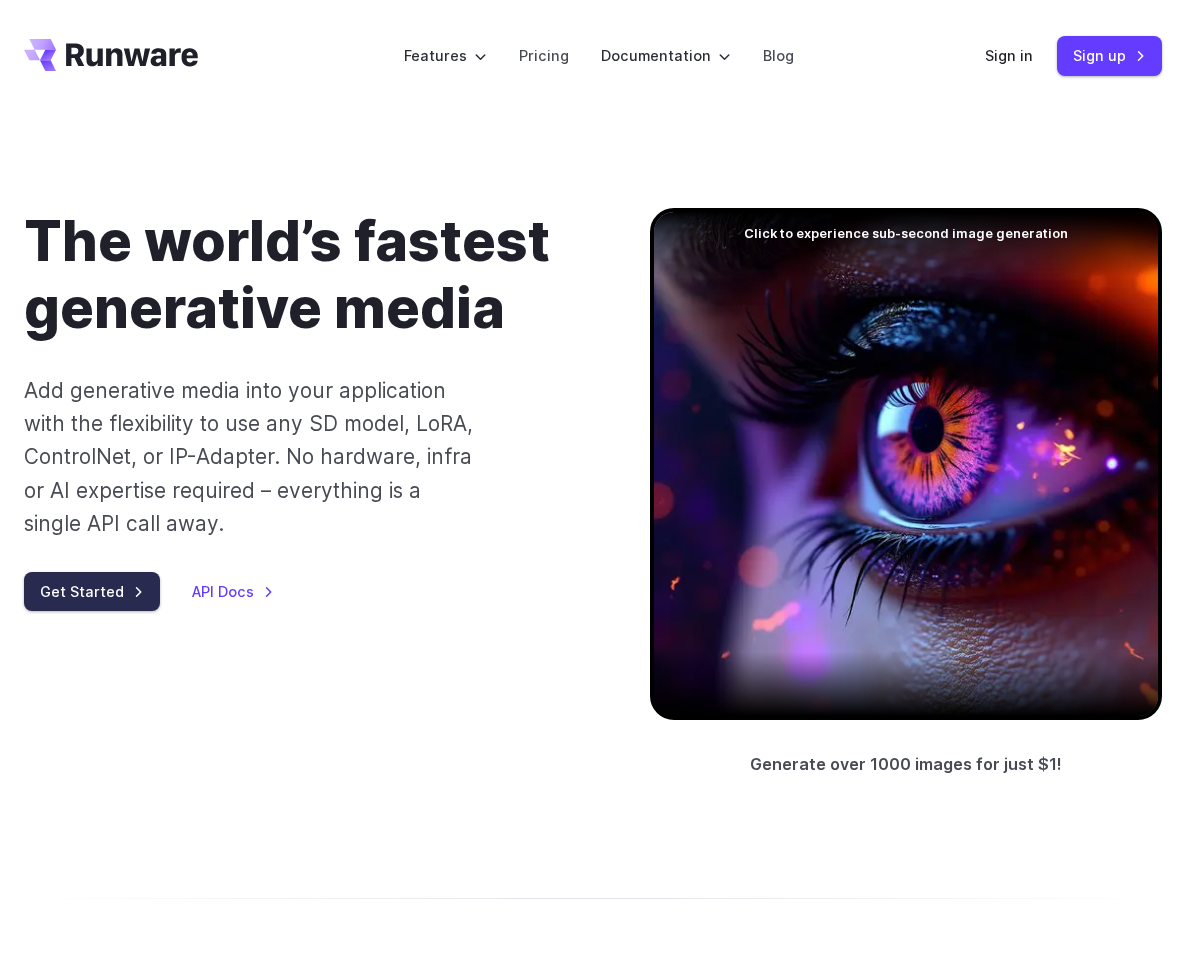 click on "Get Started" at bounding box center (92, 591) 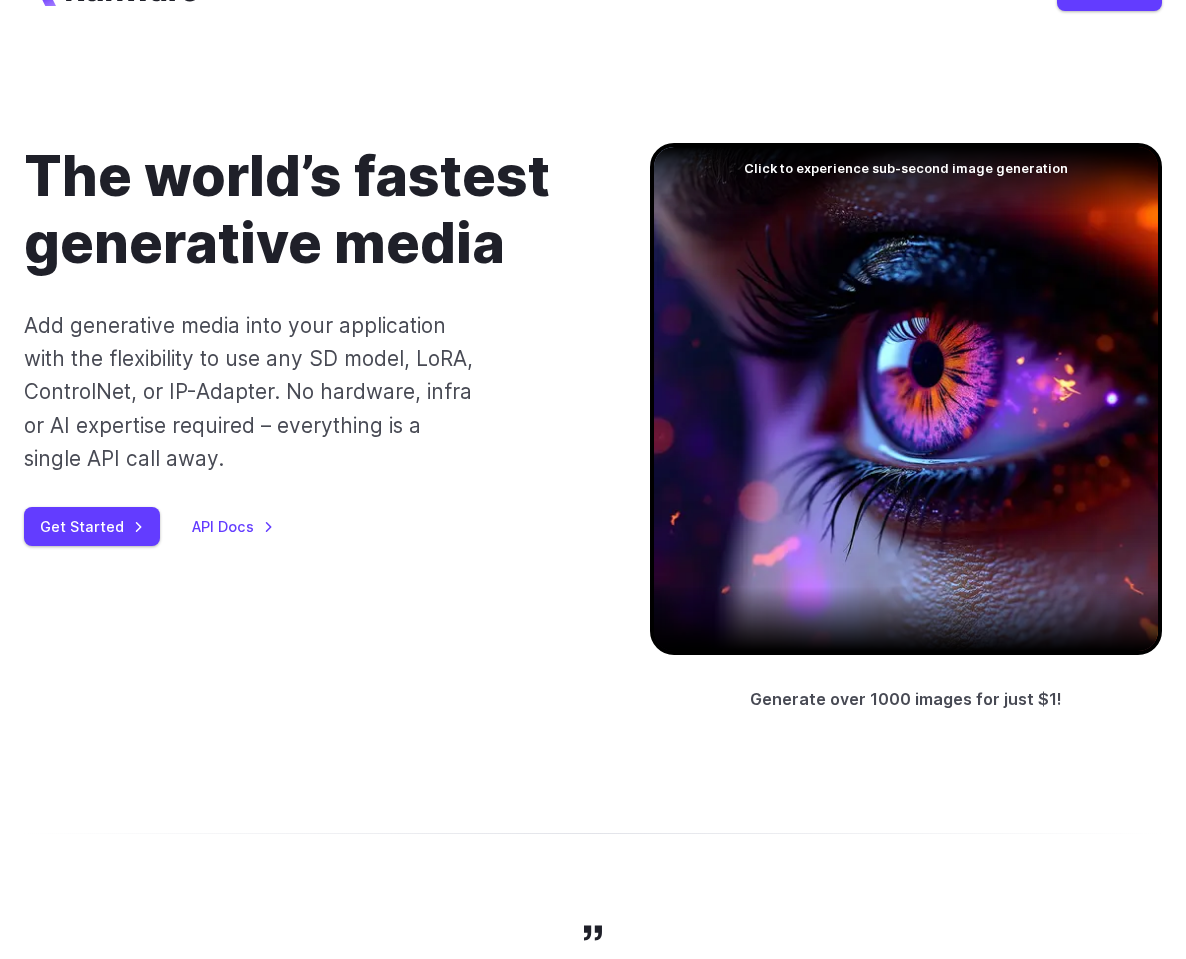 scroll, scrollTop: 0, scrollLeft: 0, axis: both 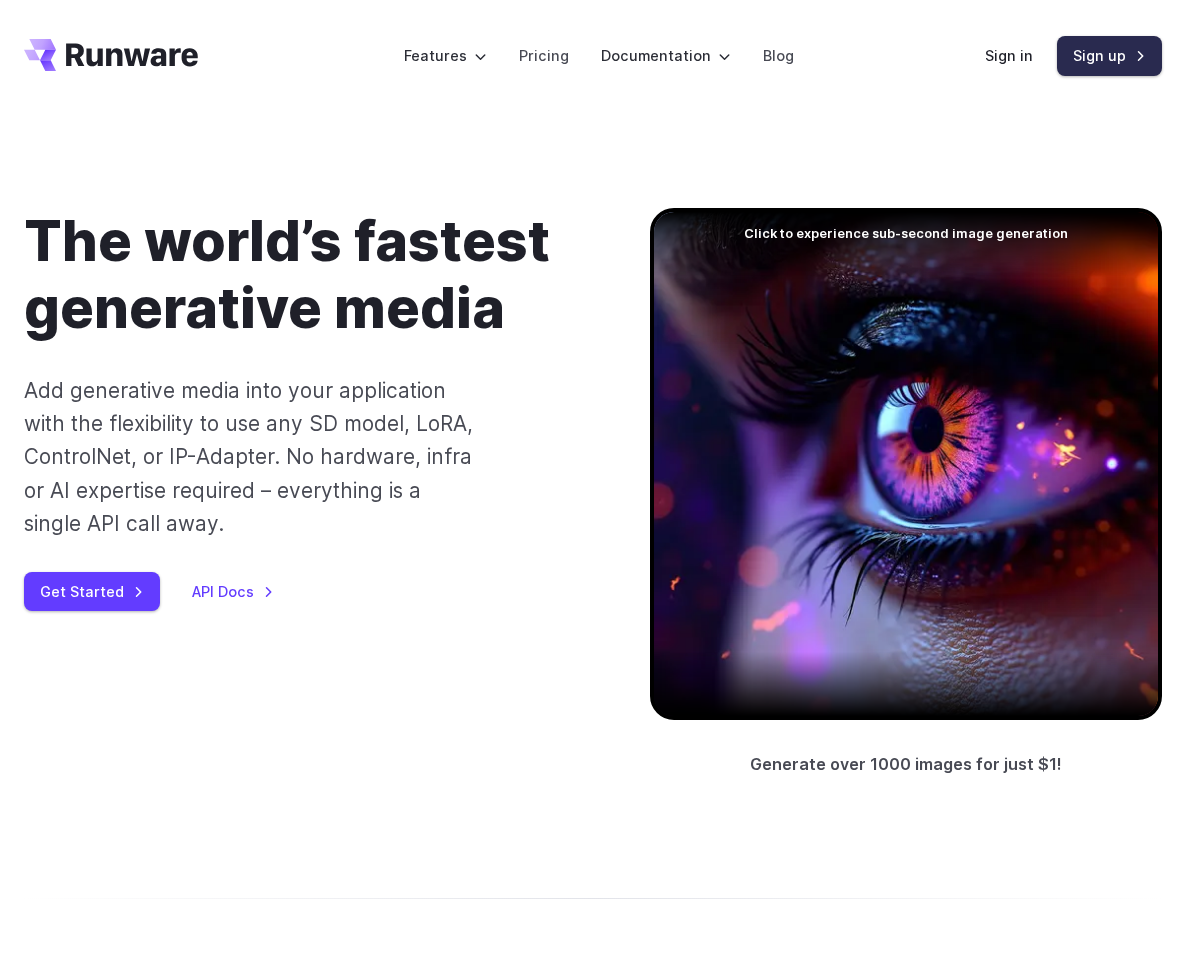 click on "Sign up" at bounding box center (1109, 55) 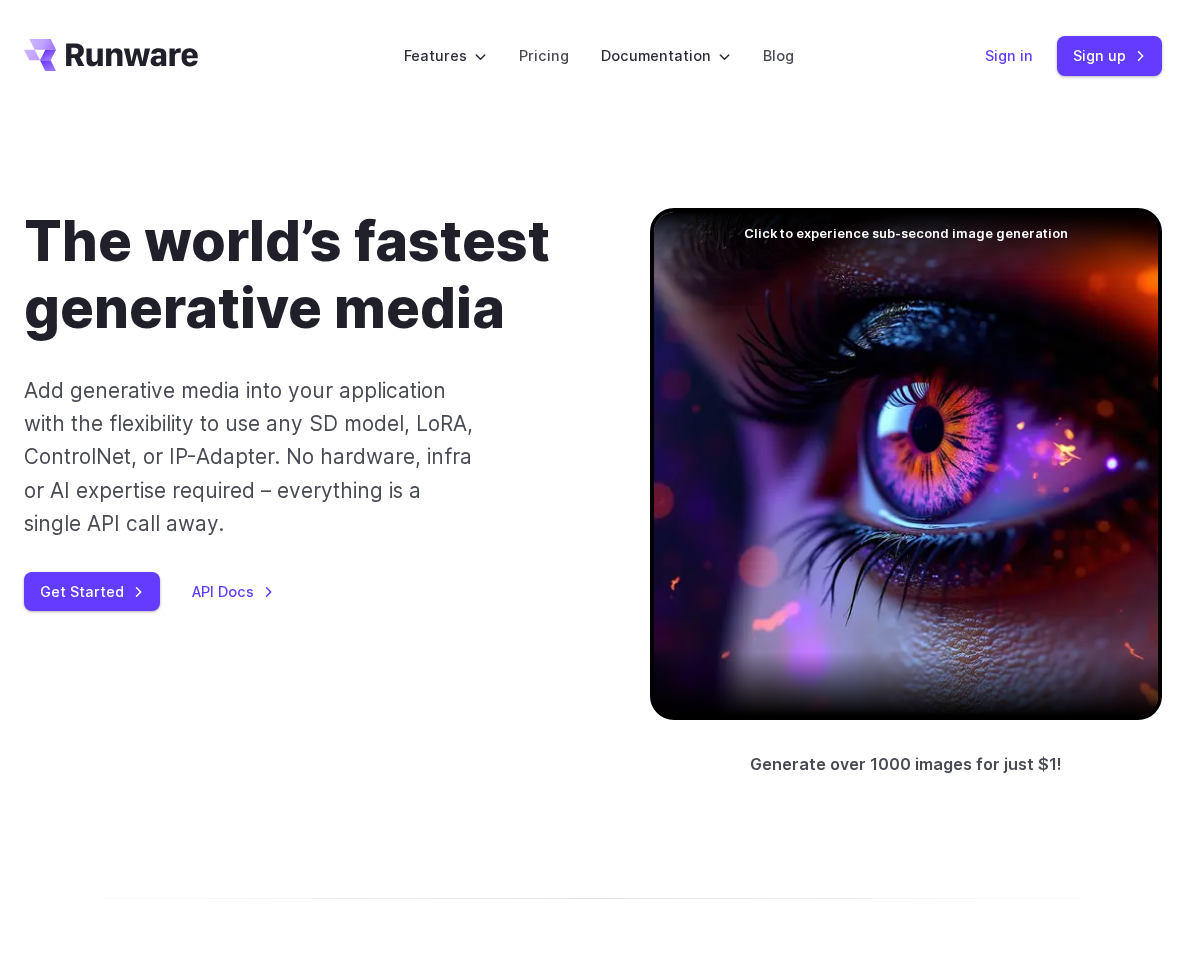 click on "Sign in" at bounding box center (1009, 55) 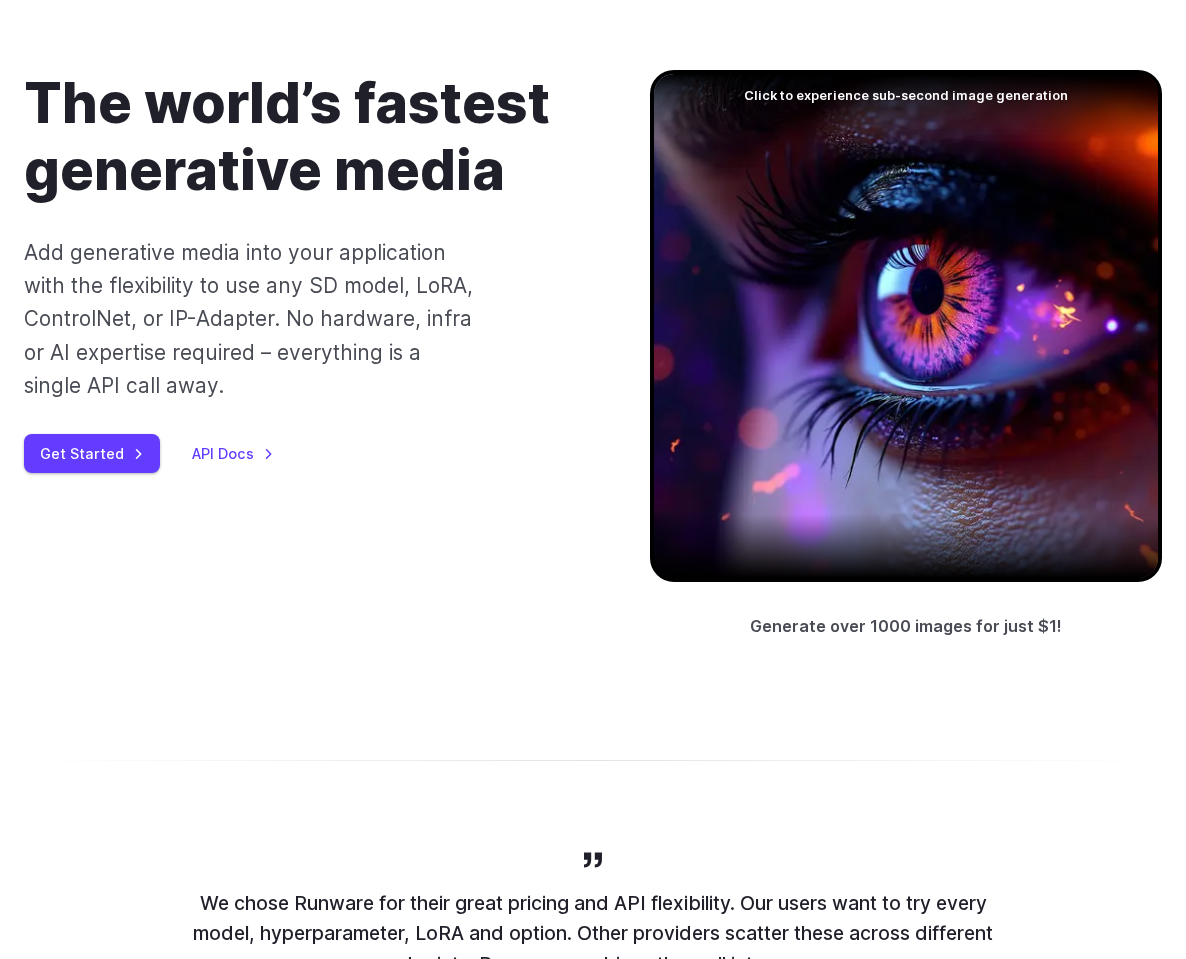 scroll, scrollTop: 0, scrollLeft: 0, axis: both 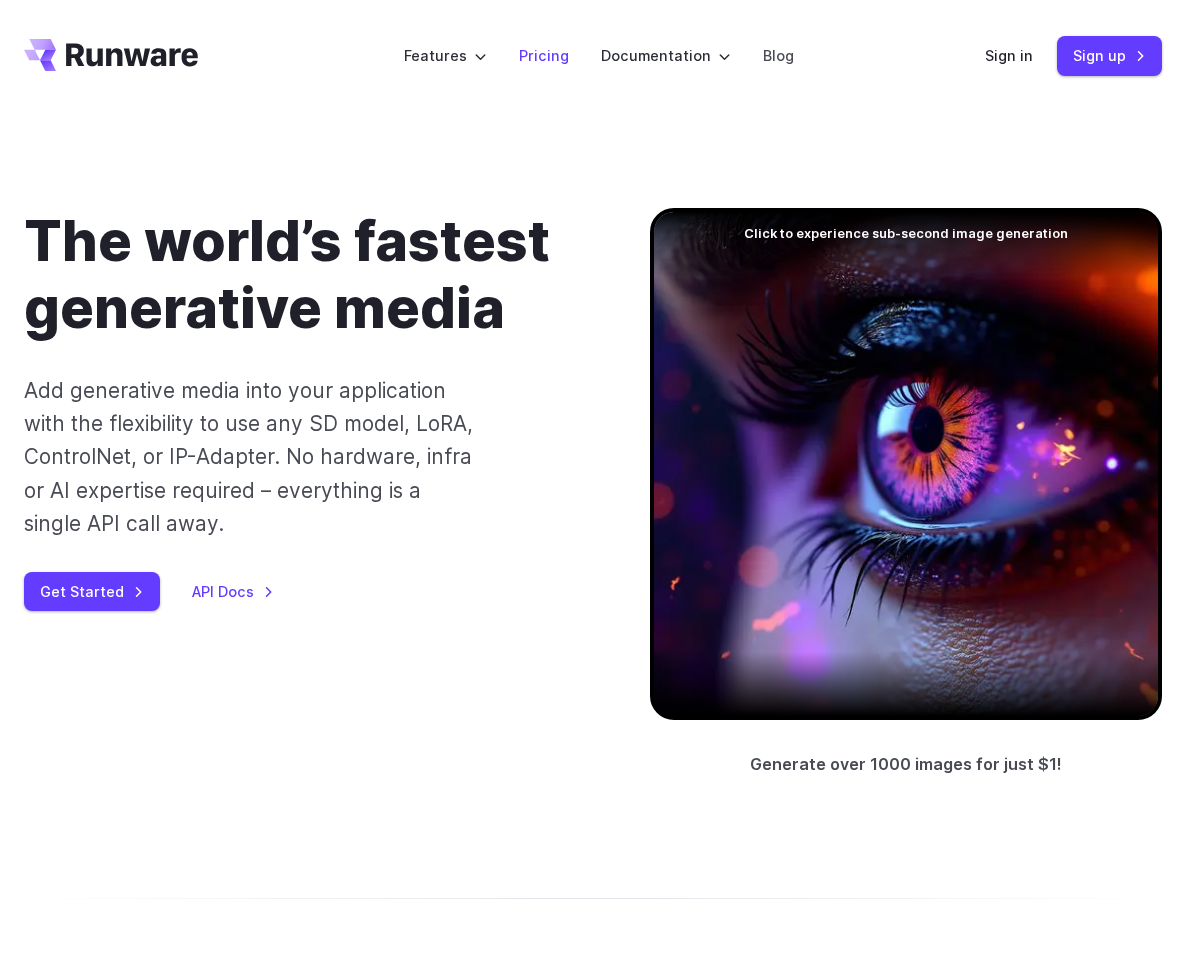 click on "Pricing" at bounding box center [544, 55] 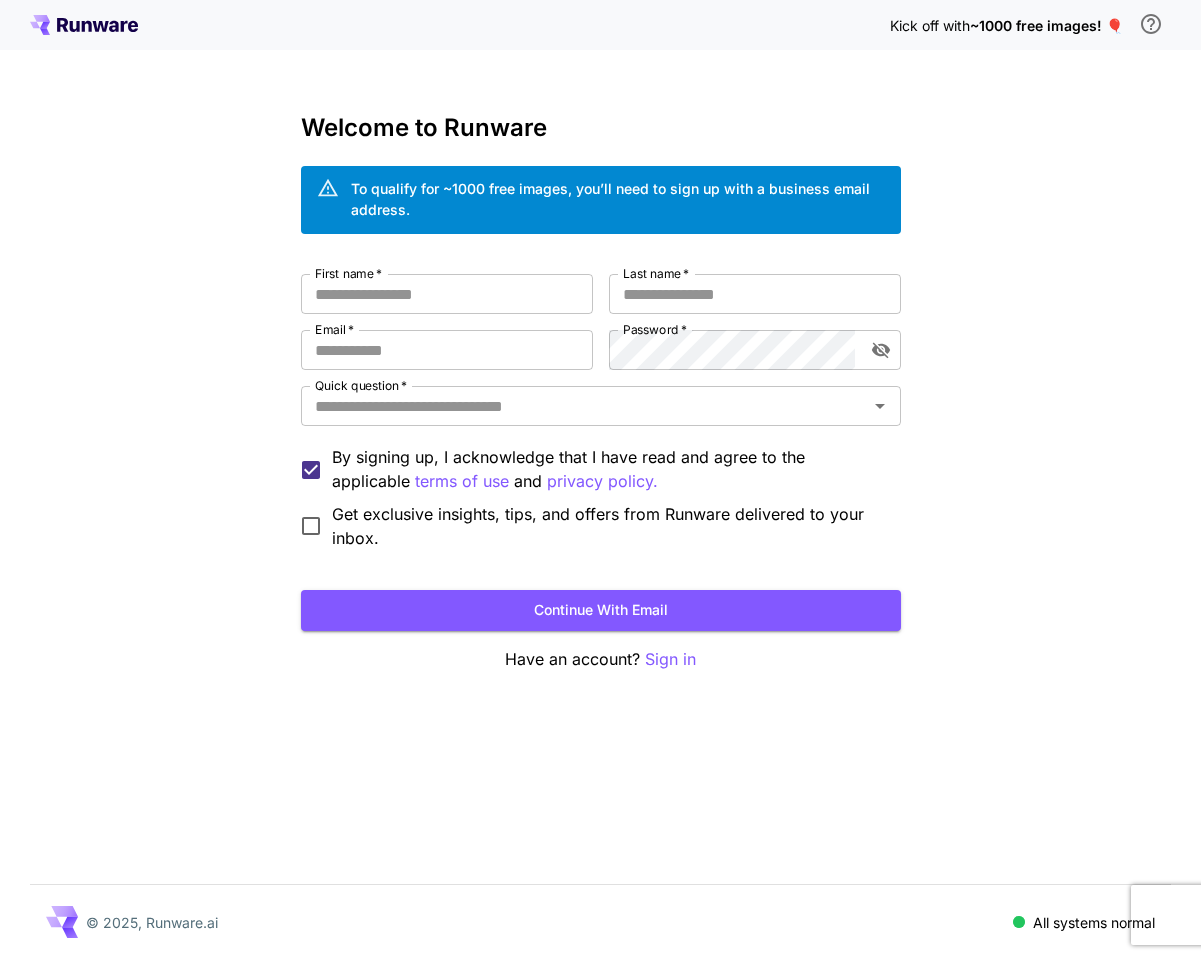 scroll, scrollTop: 0, scrollLeft: 0, axis: both 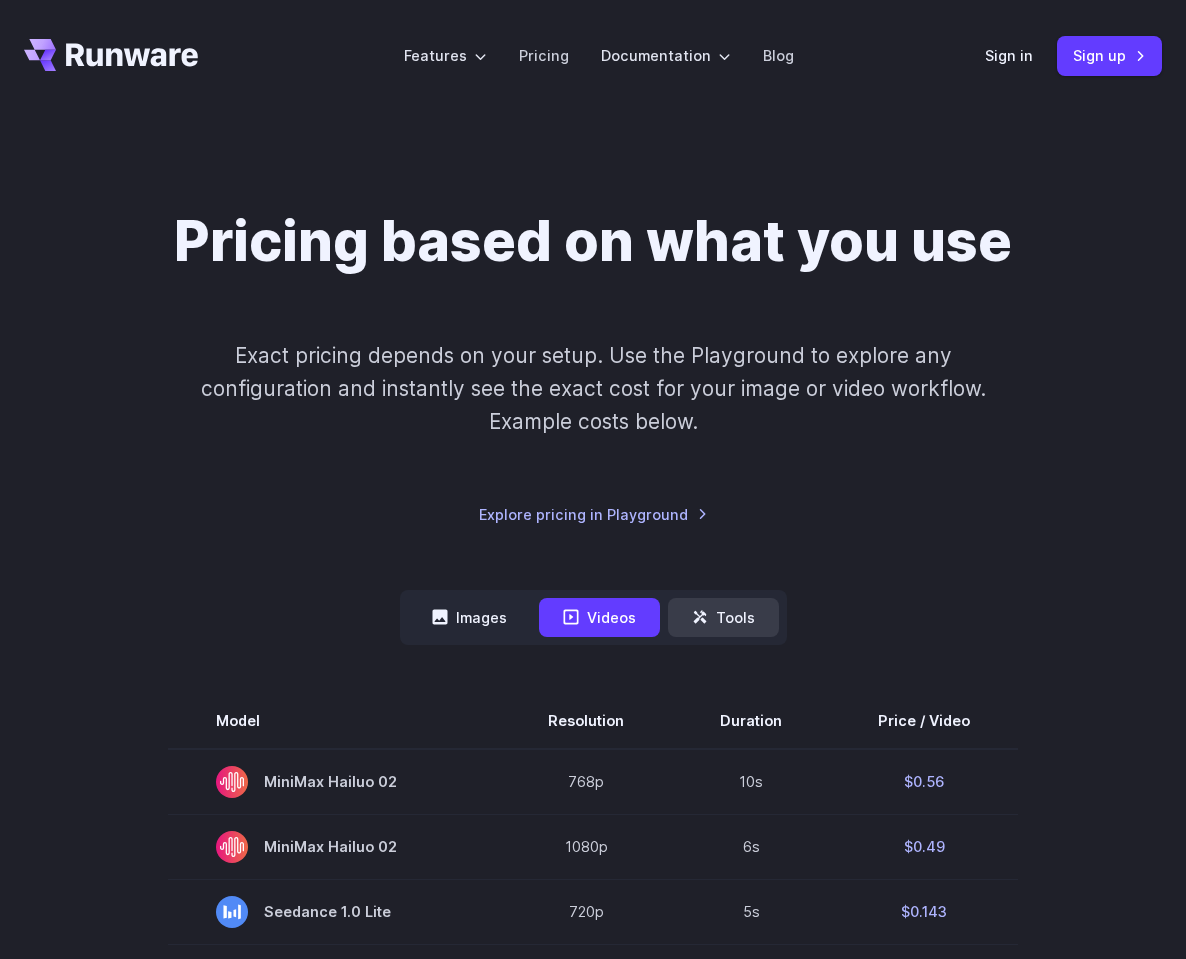 click on "Tools" at bounding box center (723, 617) 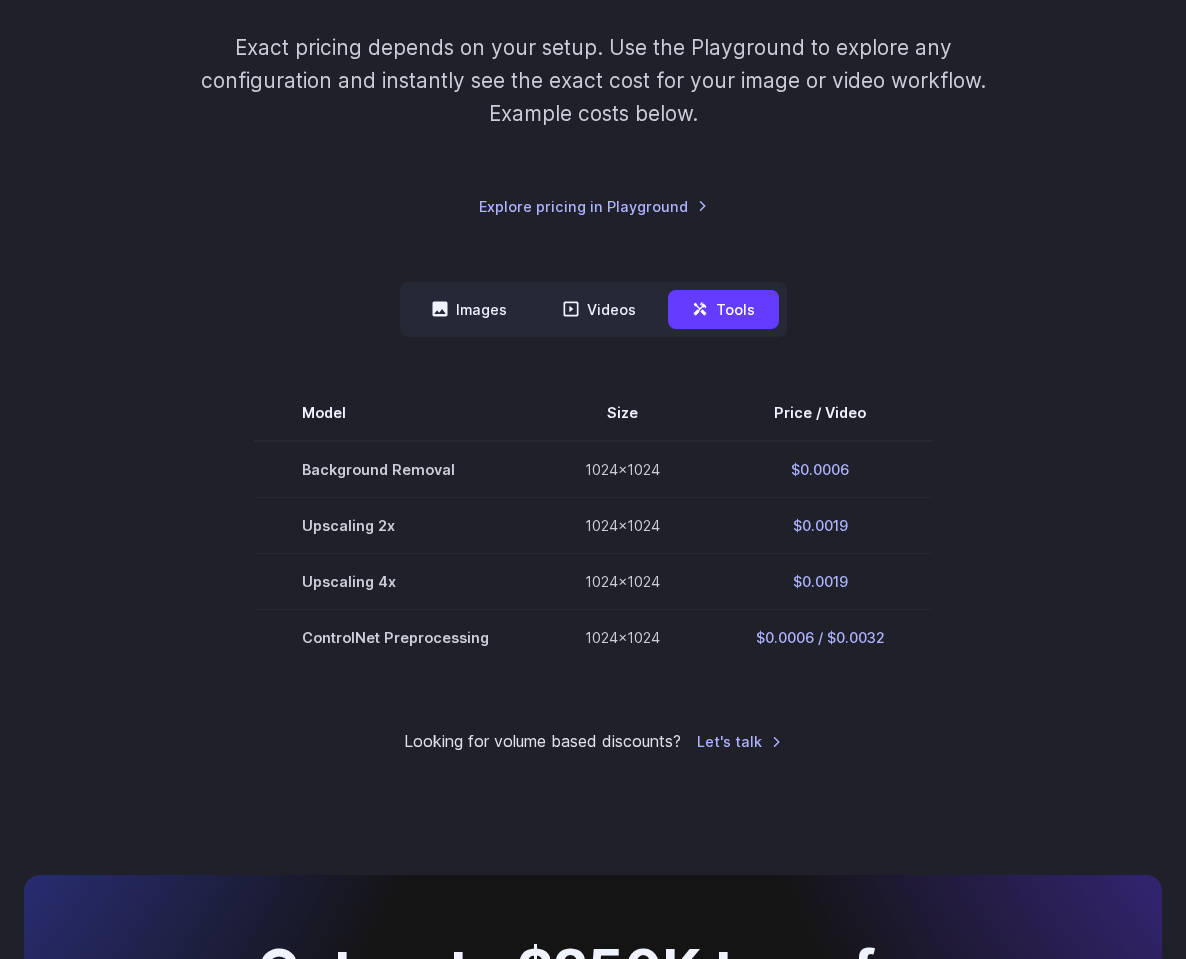 scroll, scrollTop: 318, scrollLeft: 0, axis: vertical 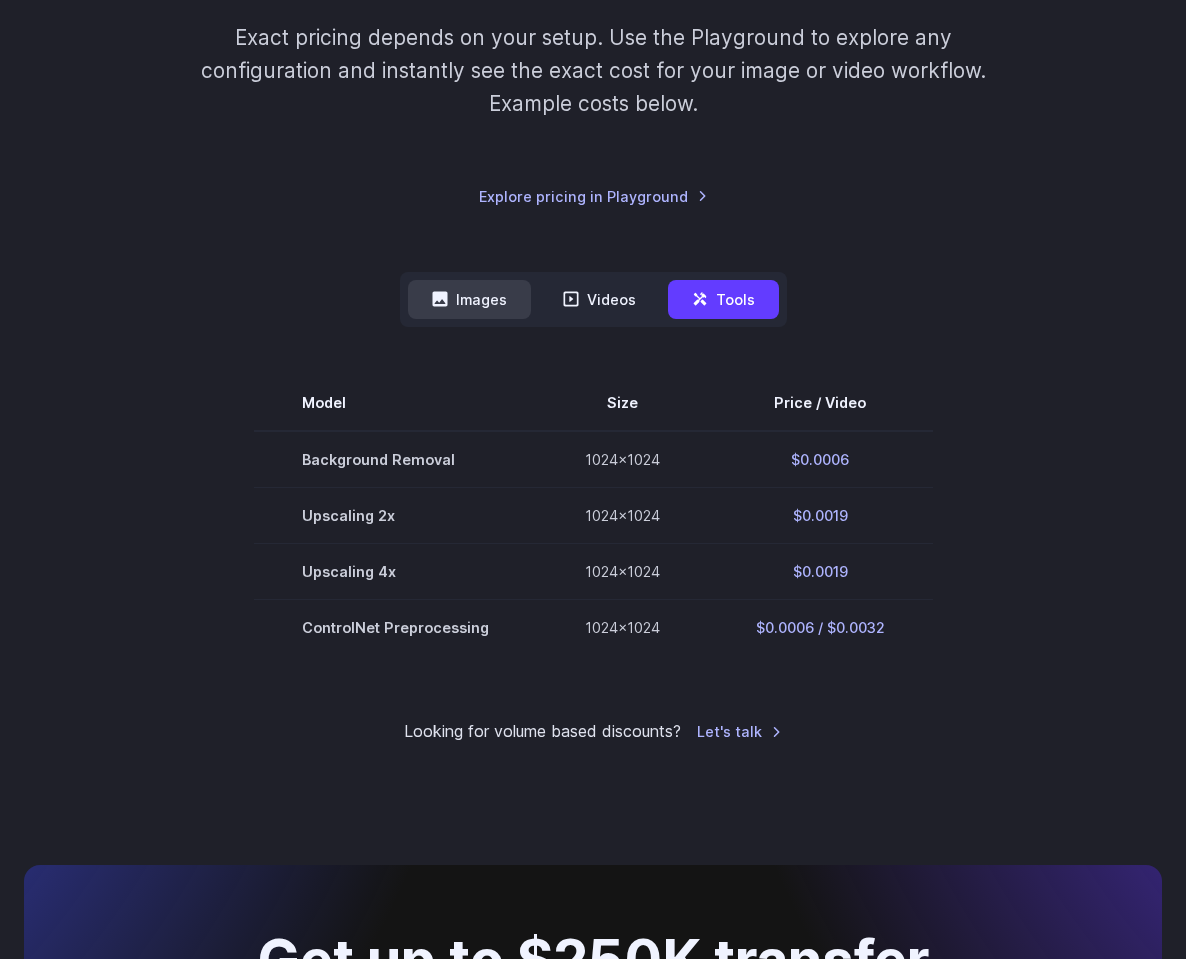 click on "Images" at bounding box center (469, 299) 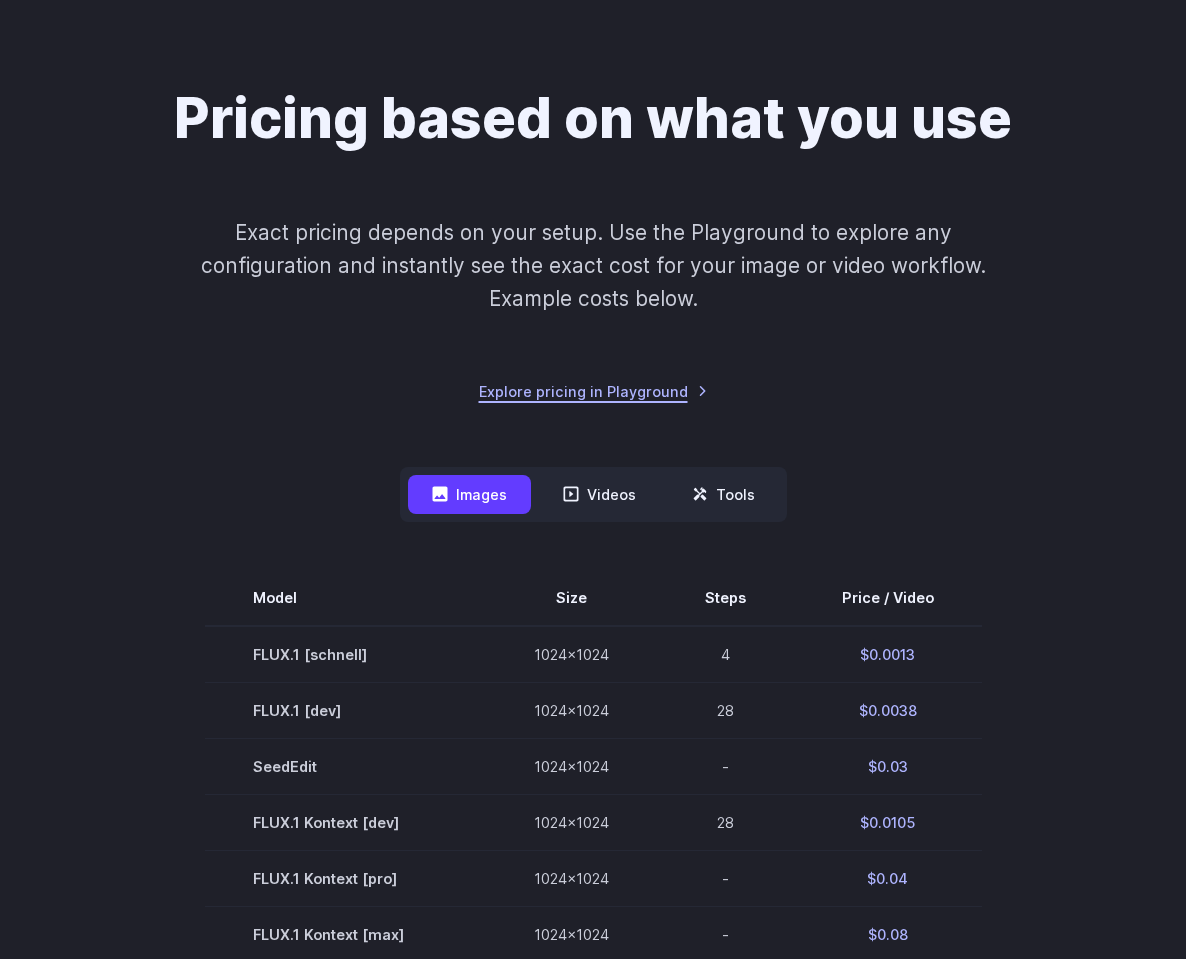 scroll, scrollTop: 0, scrollLeft: 0, axis: both 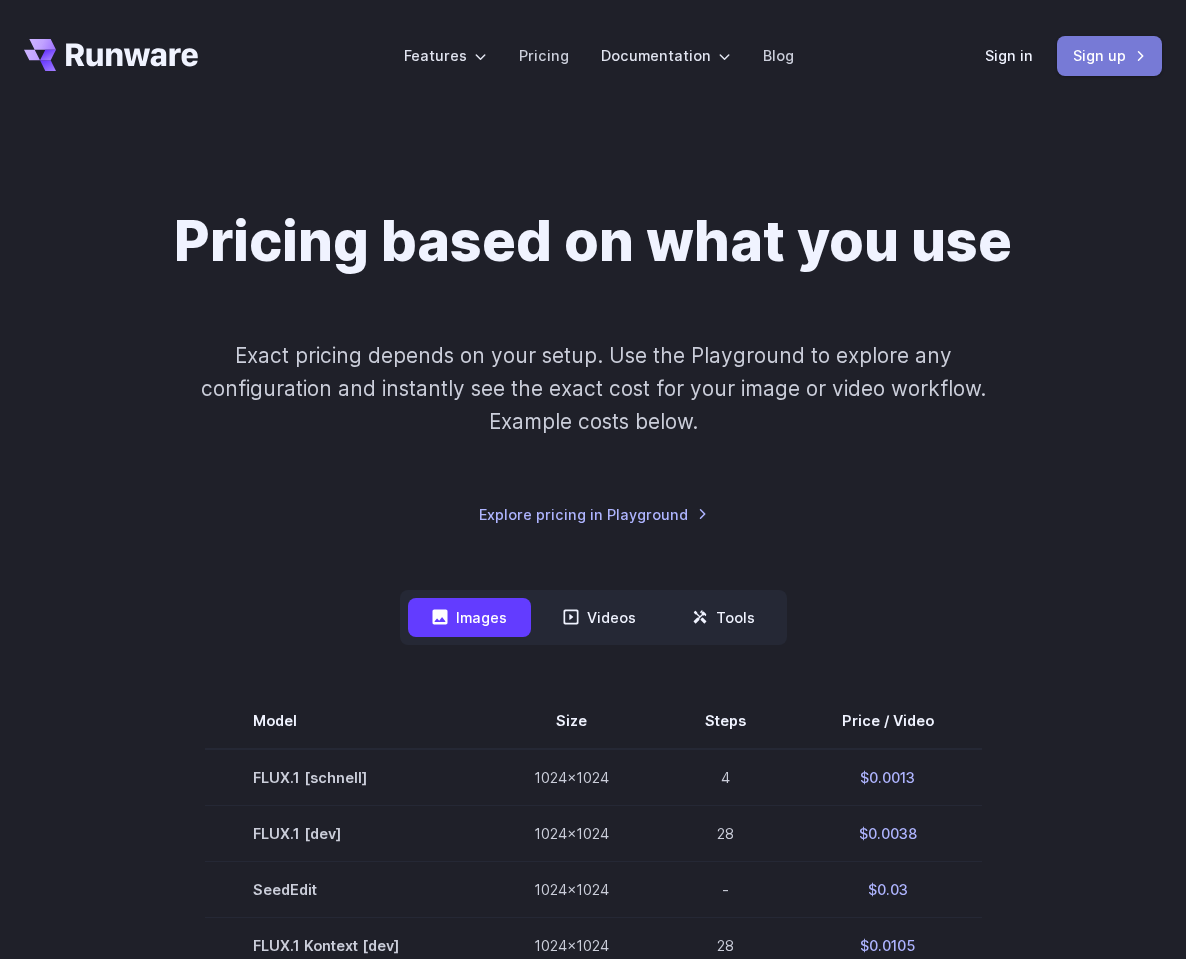 click on "Sign up" at bounding box center (1109, 55) 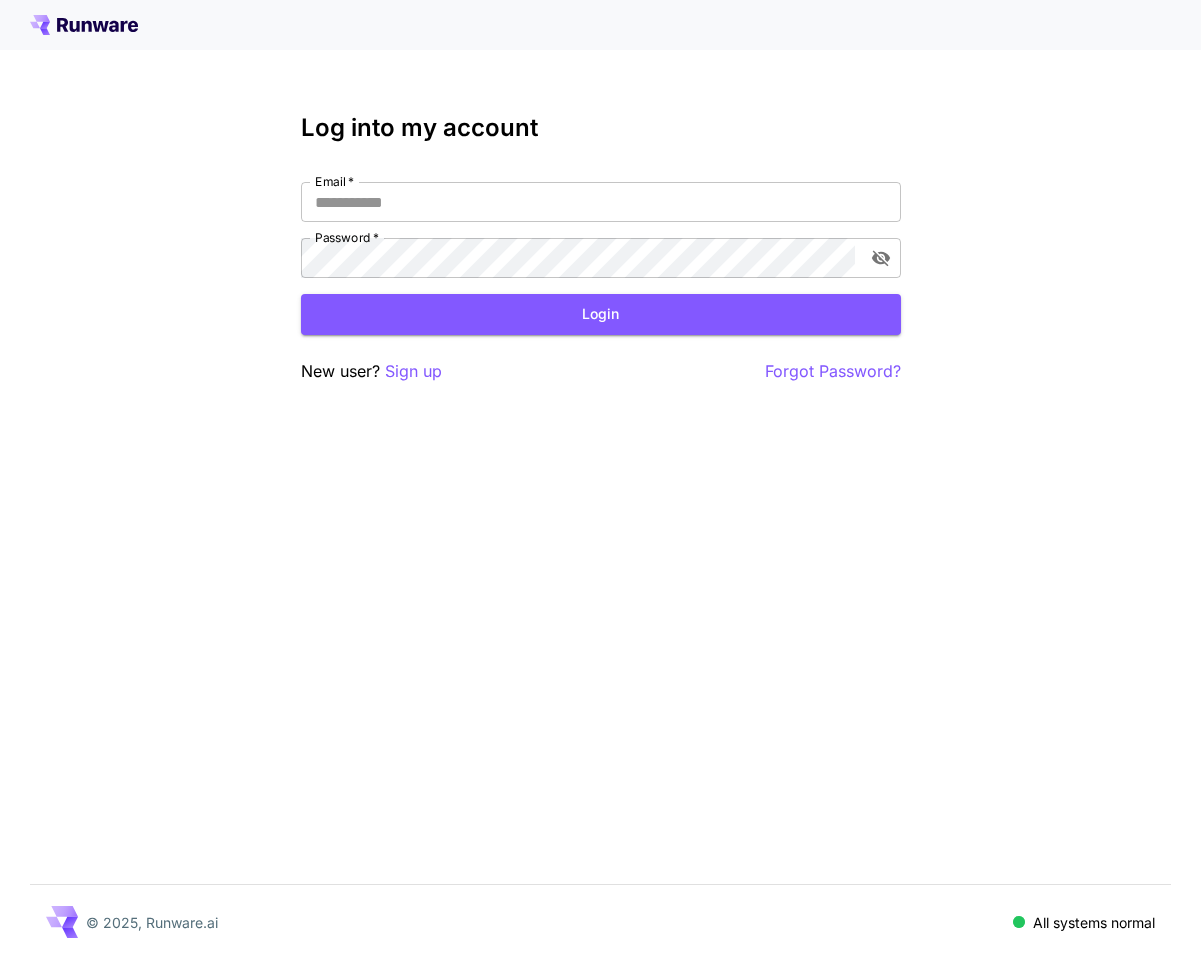 scroll, scrollTop: 0, scrollLeft: 0, axis: both 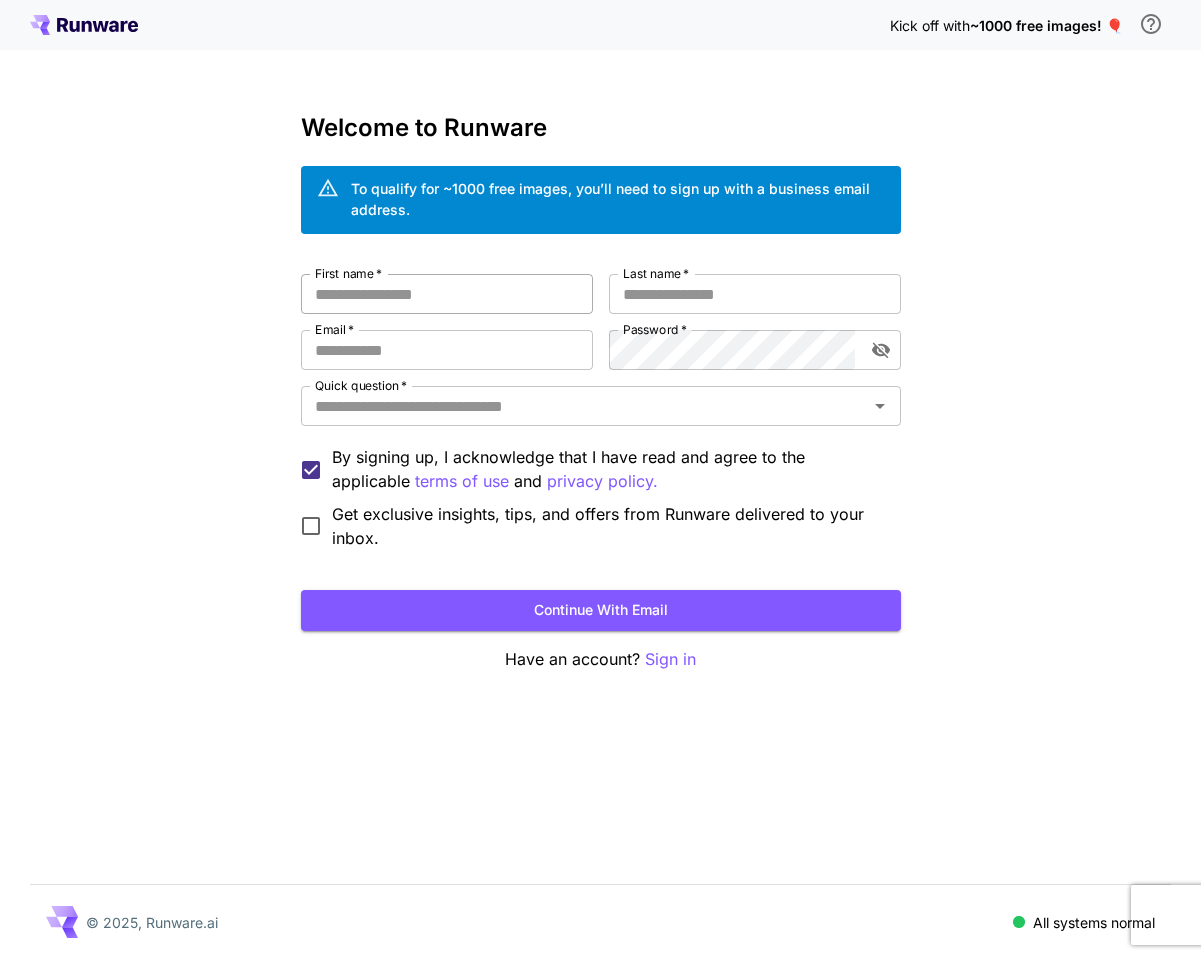 click on "First name   *" at bounding box center [447, 294] 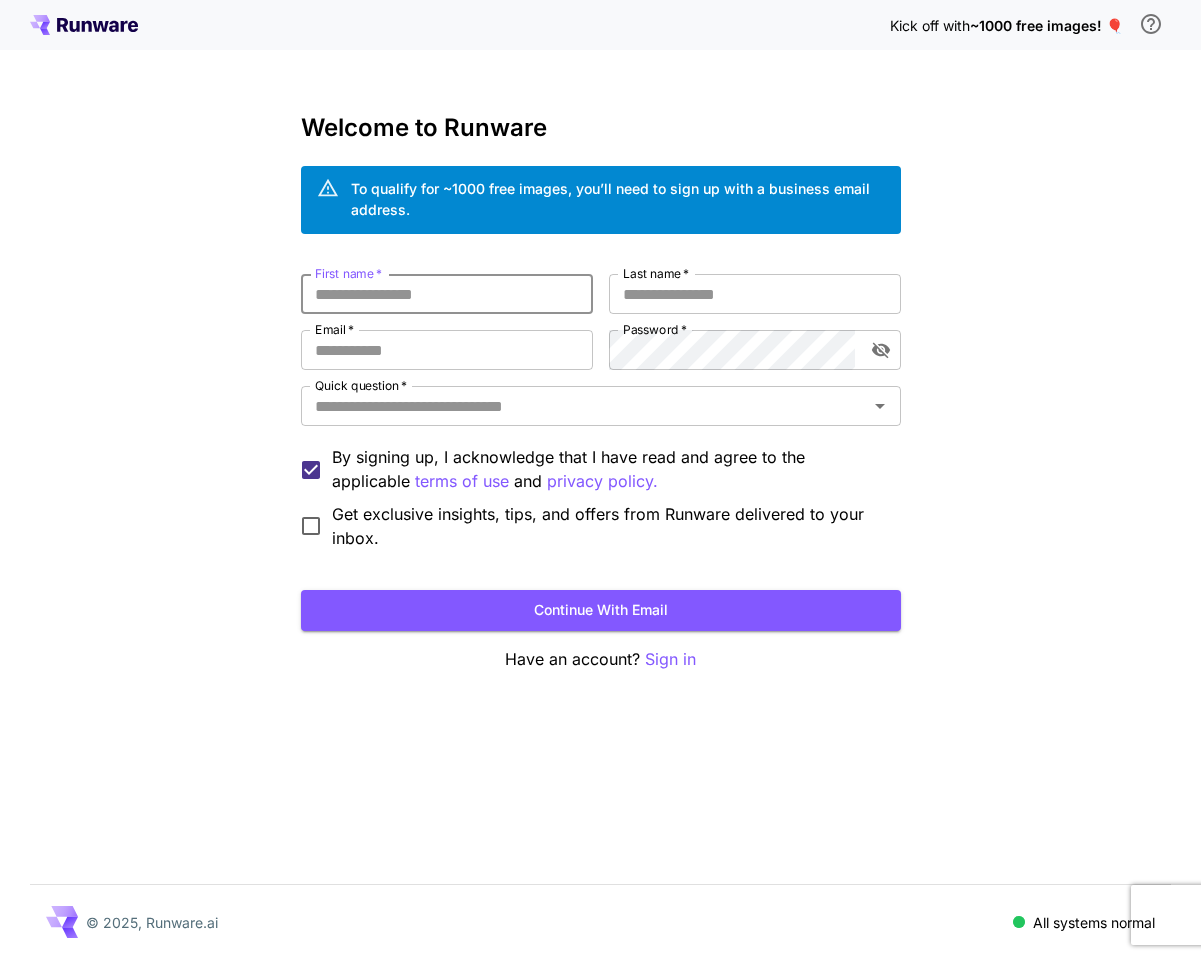 click on "First name   *" at bounding box center (447, 294) 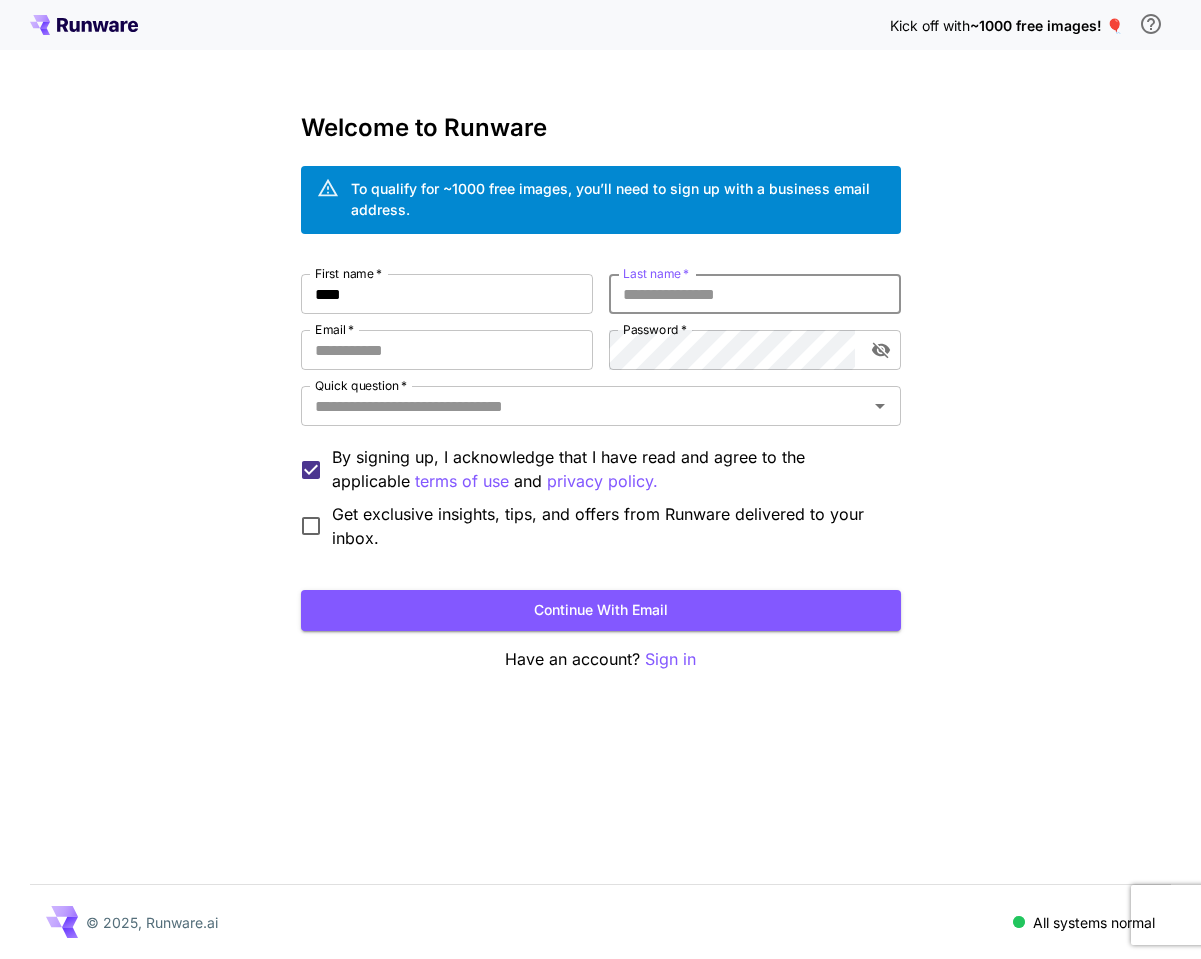 click on "Last name   *" at bounding box center (755, 294) 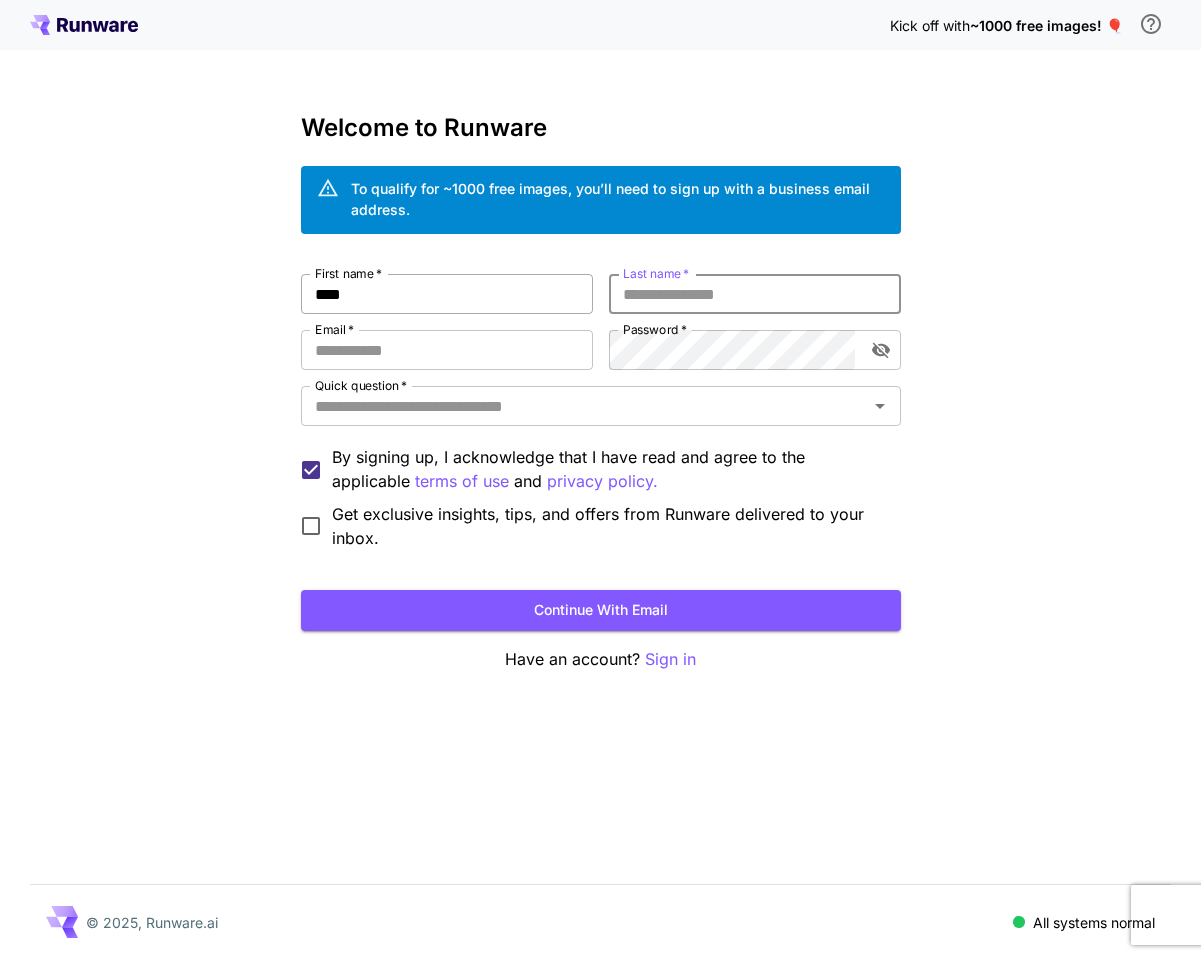 click on "****" at bounding box center (447, 294) 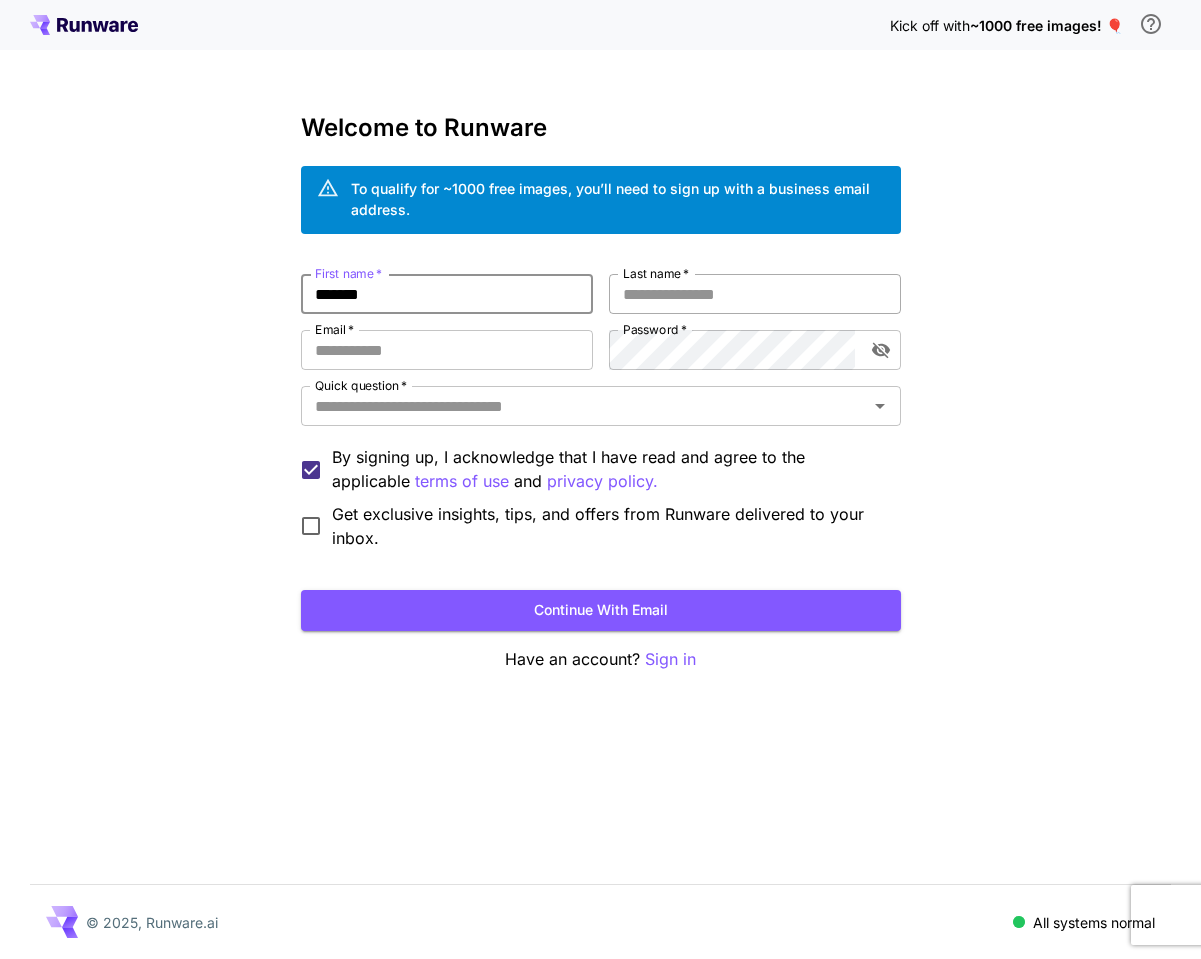 type on "*******" 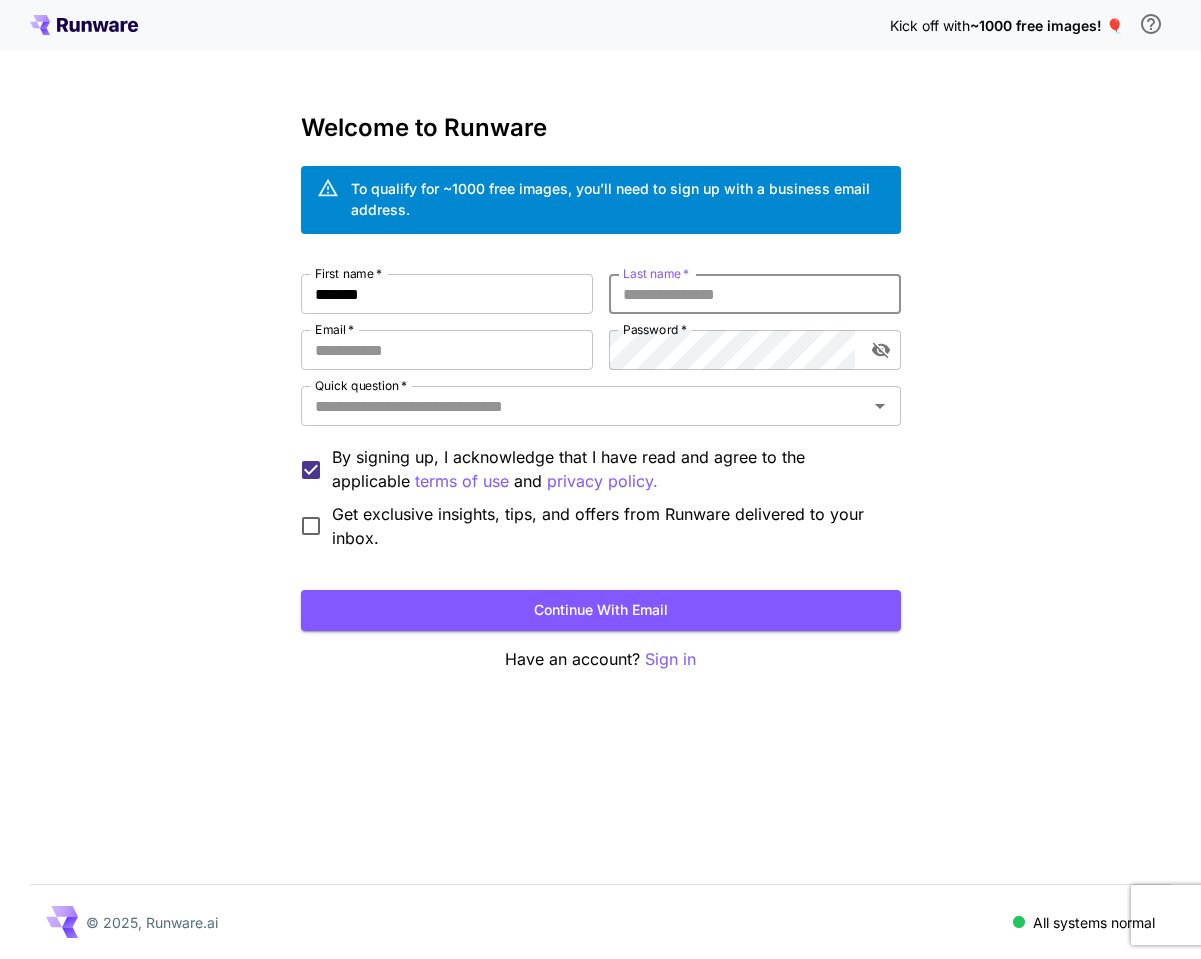 click on "Last name   *" at bounding box center (755, 294) 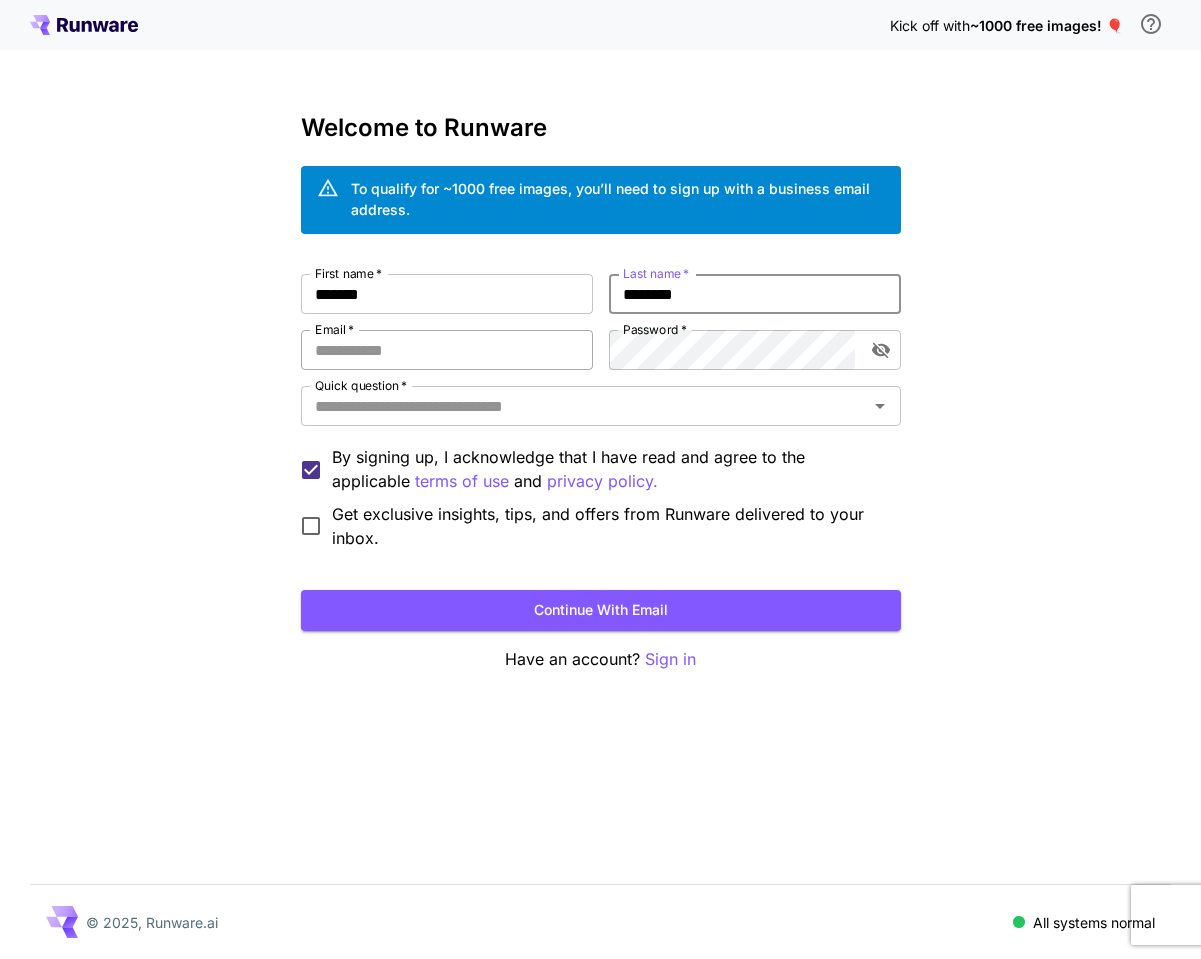 type on "********" 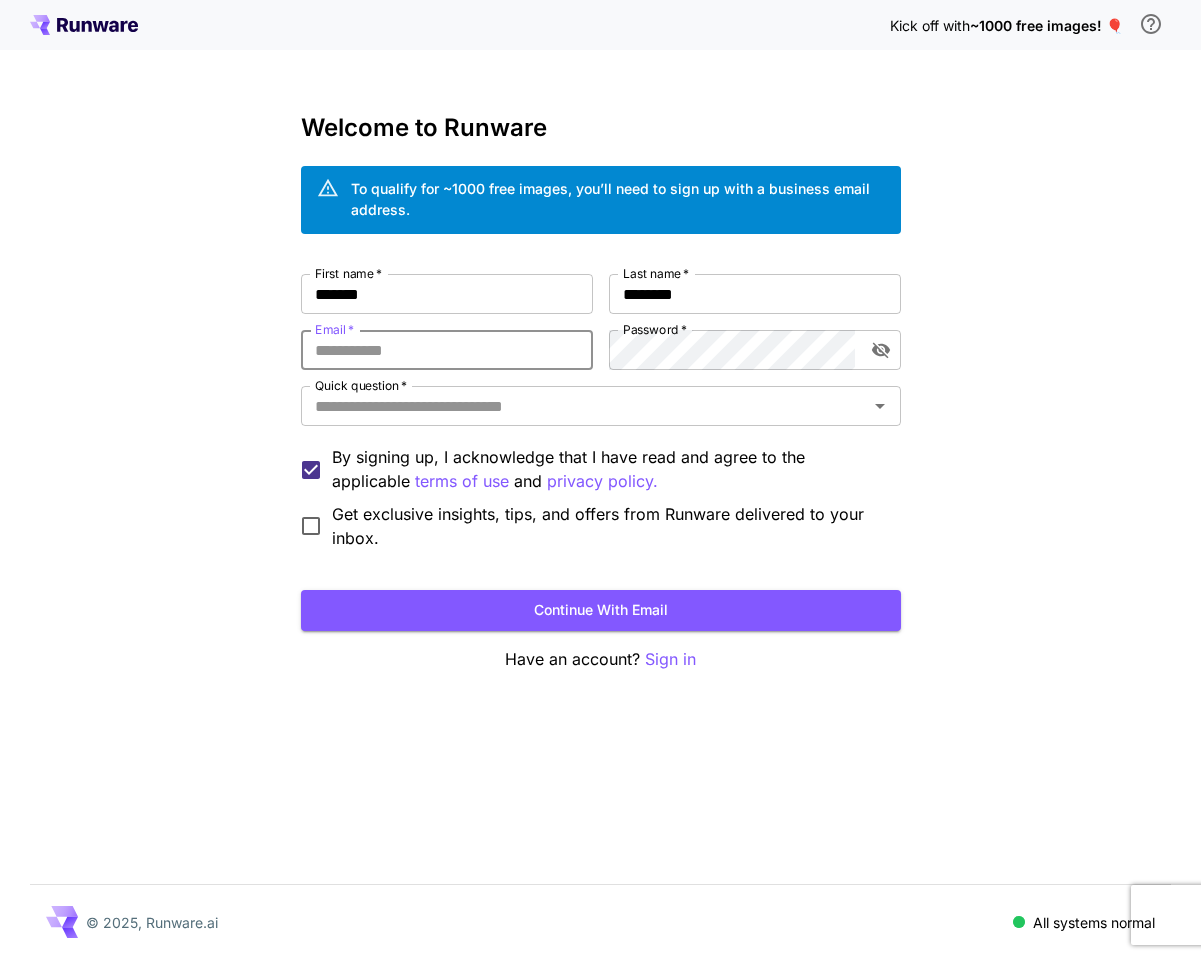 type on "**********" 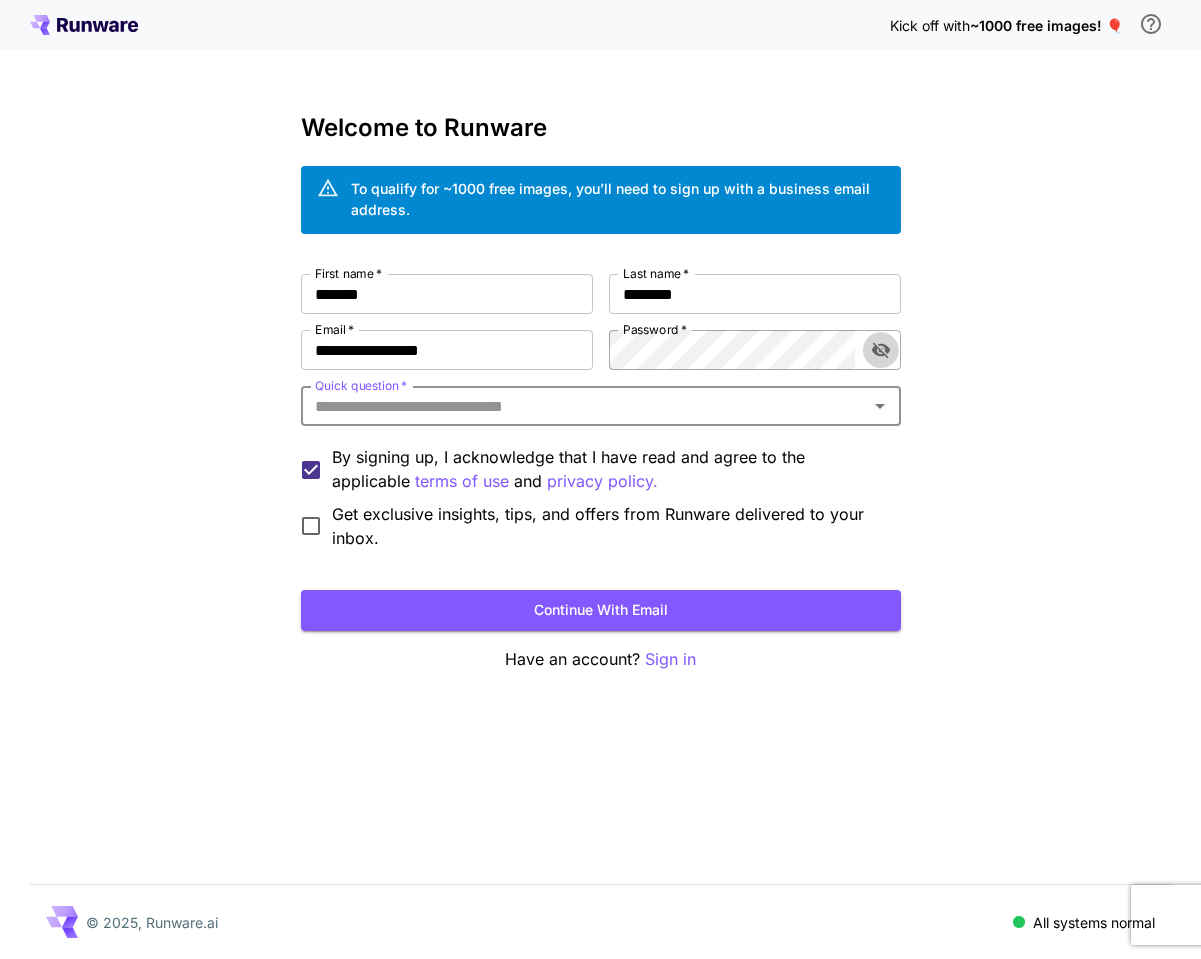 click 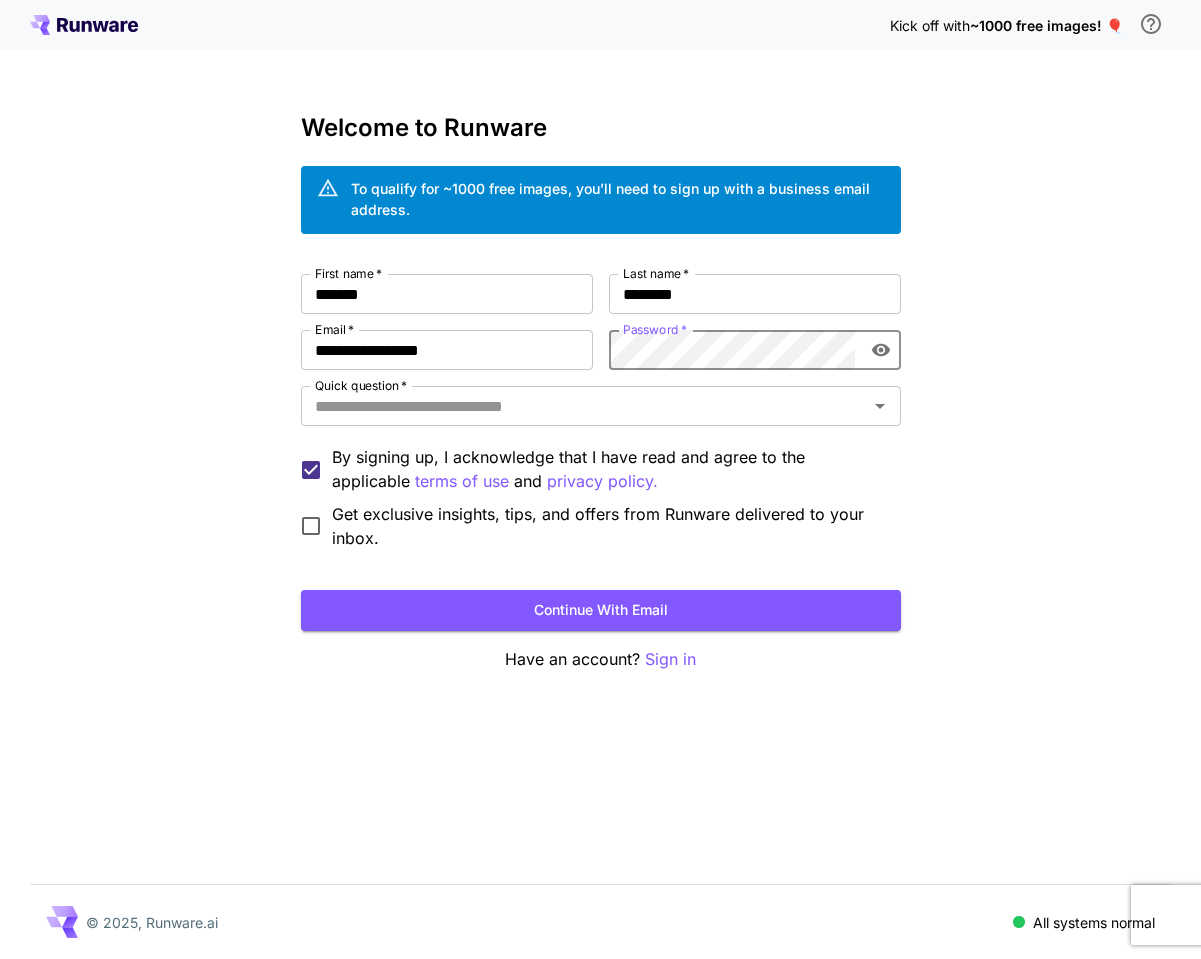 click on "First name   * [FIRST] First name   * Last name   * [LAST] Last name   * Email   * [EMAIL] Email   * Password   * Password   * Quick question   * Quick question   * By signing up, I acknowledge that I have read and agree to the applicable   terms of use     and   privacy policy.   Get exclusive insights, tips, and offers from Runware delivered to your inbox." at bounding box center (601, 412) 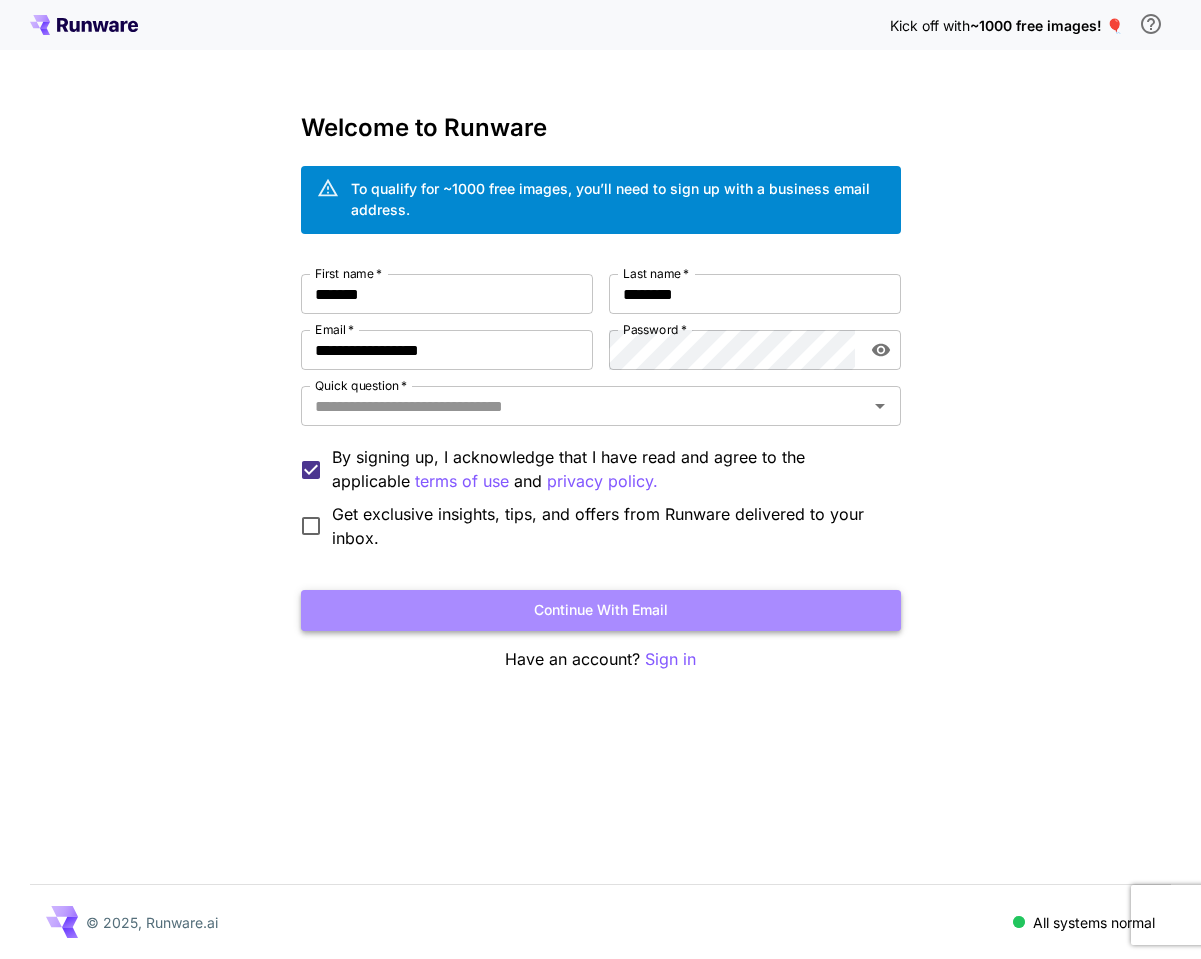 click on "Continue with email" at bounding box center (601, 610) 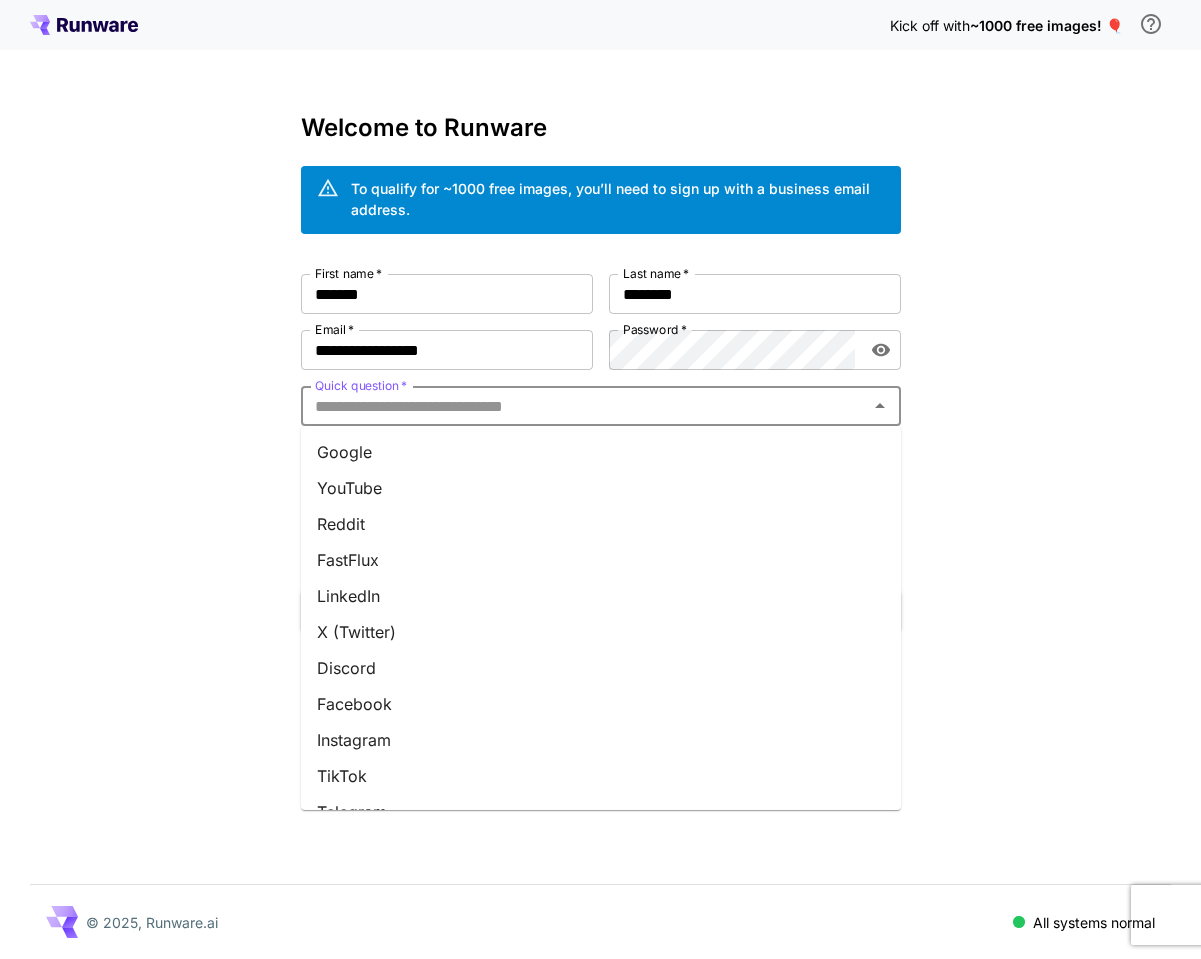 click on "Quick question   *" at bounding box center [584, 406] 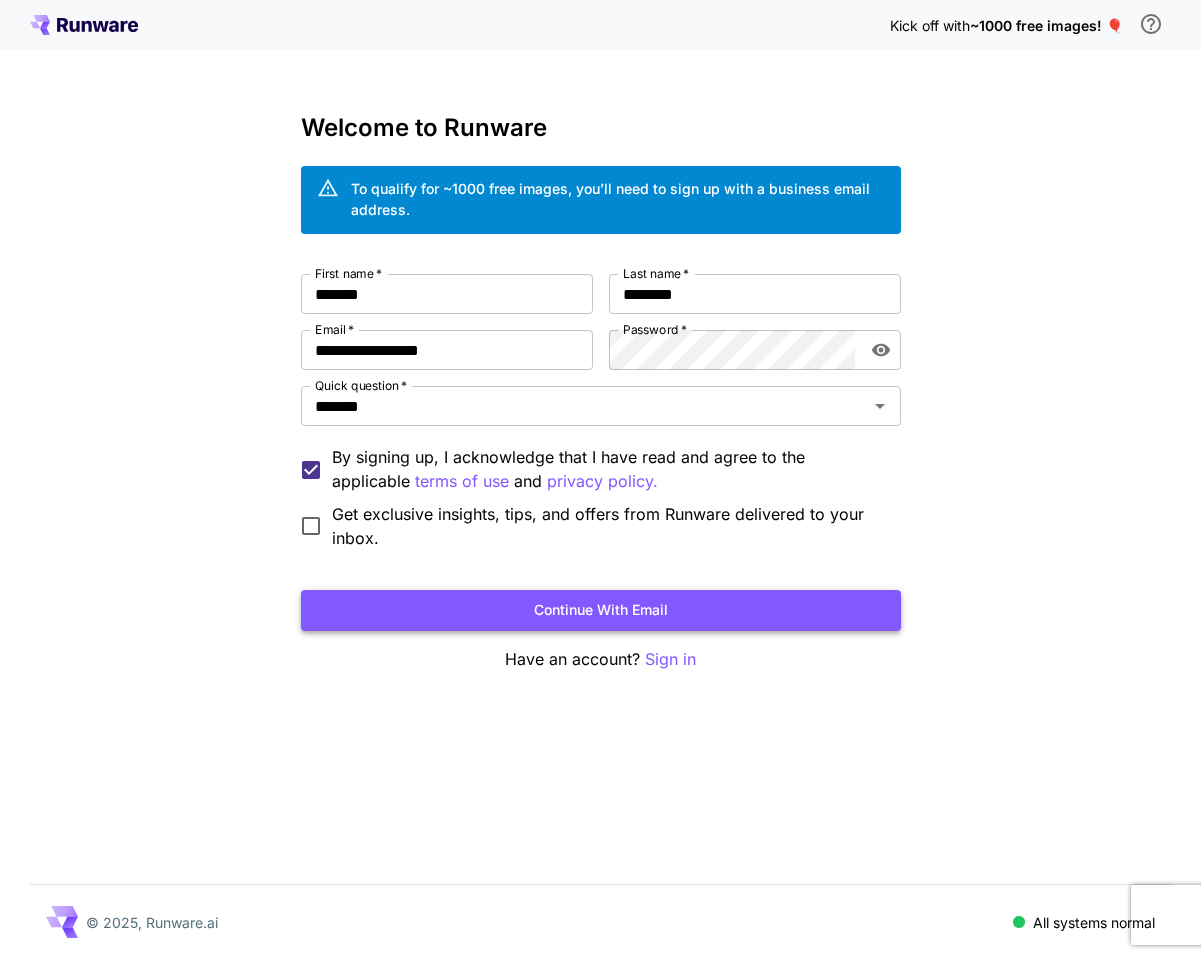 click on "Continue with email" at bounding box center (601, 610) 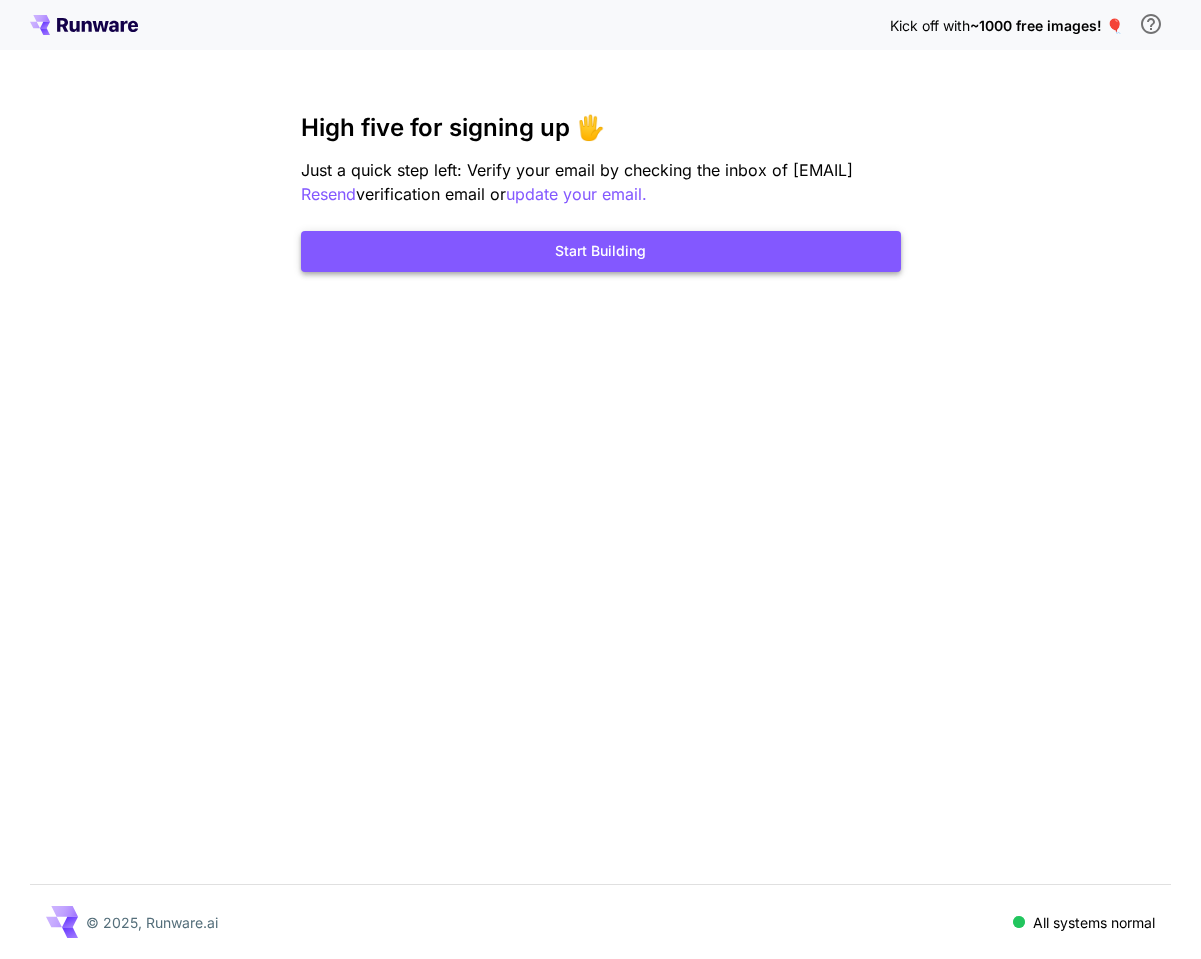 click on "Start Building" at bounding box center (601, 251) 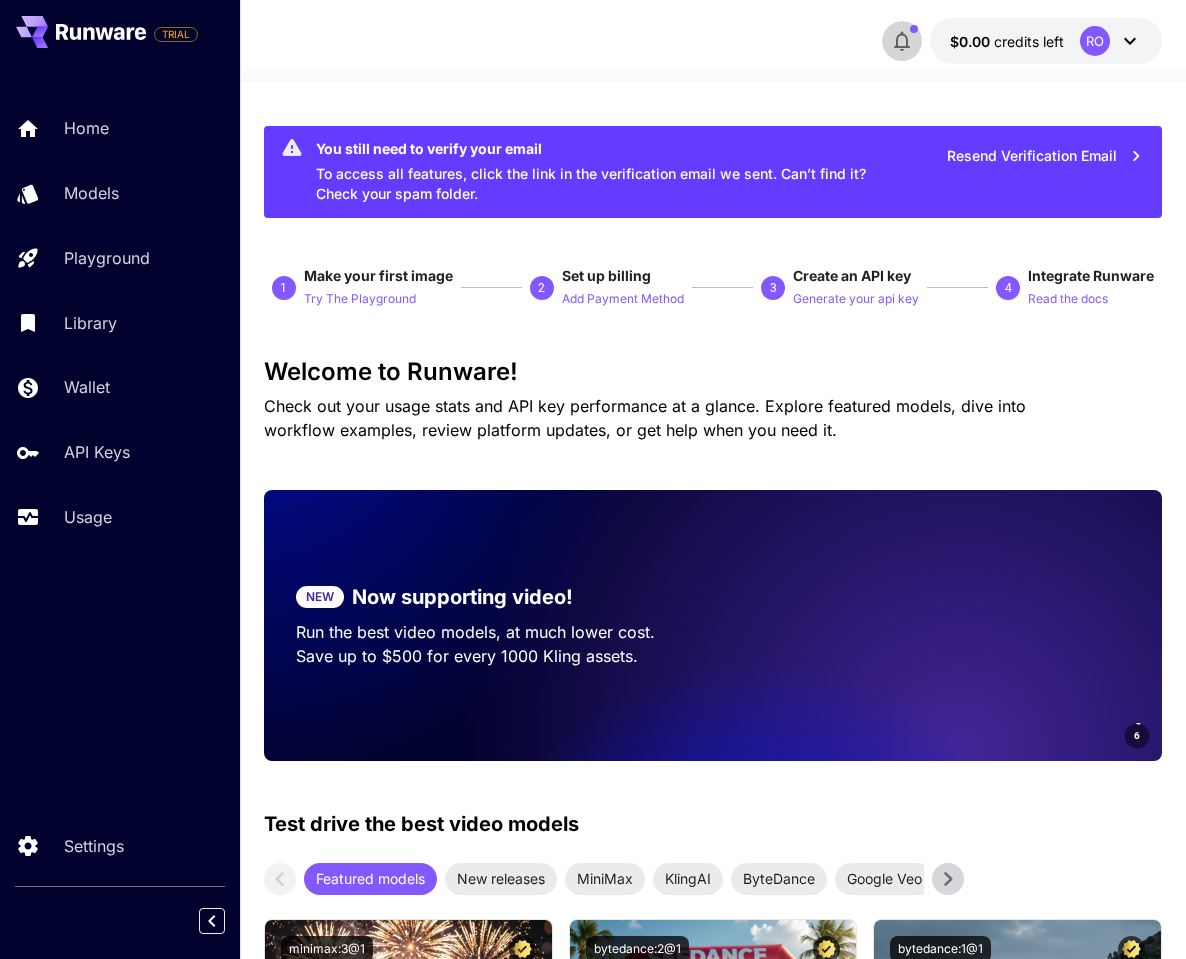 click 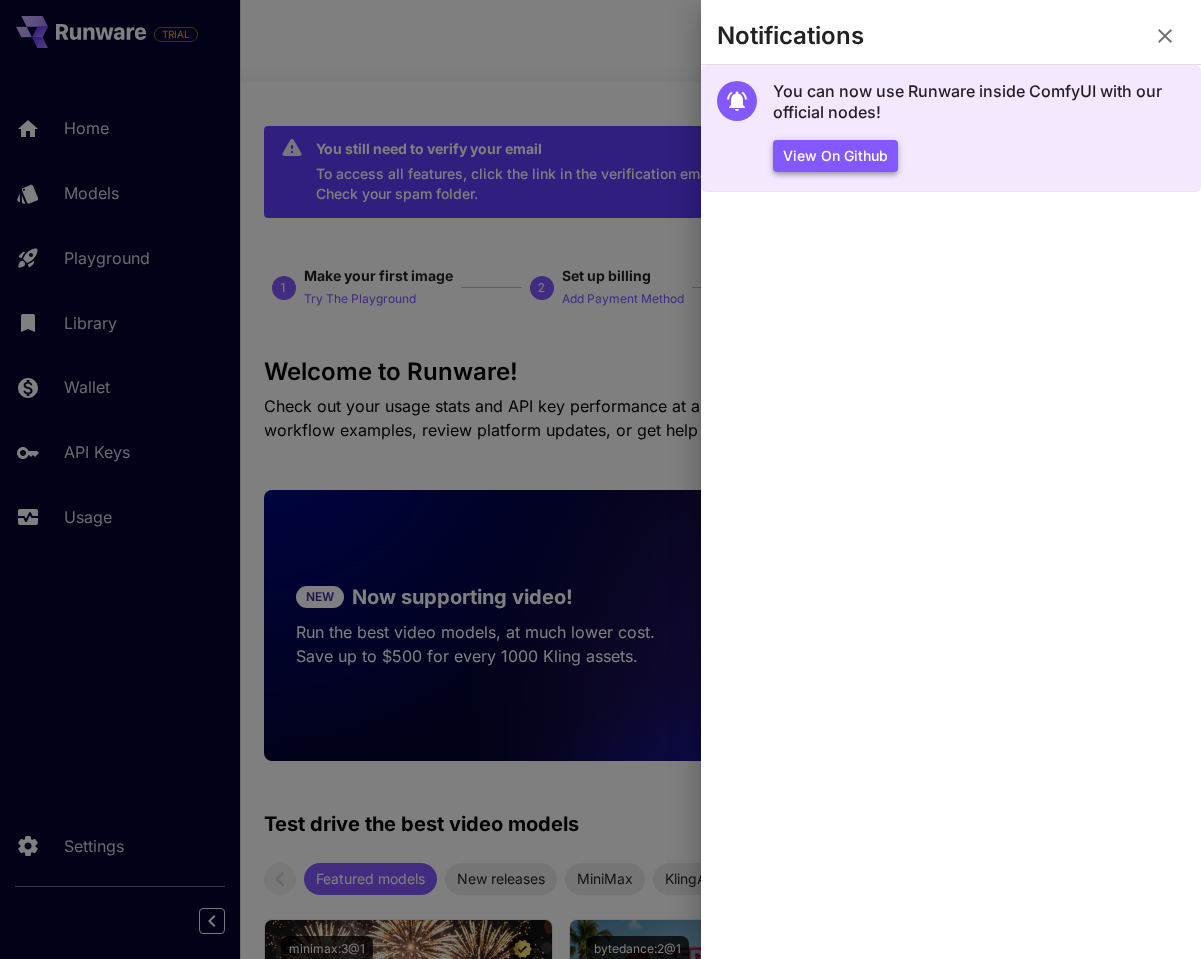 click on "View on Github" at bounding box center (835, 156) 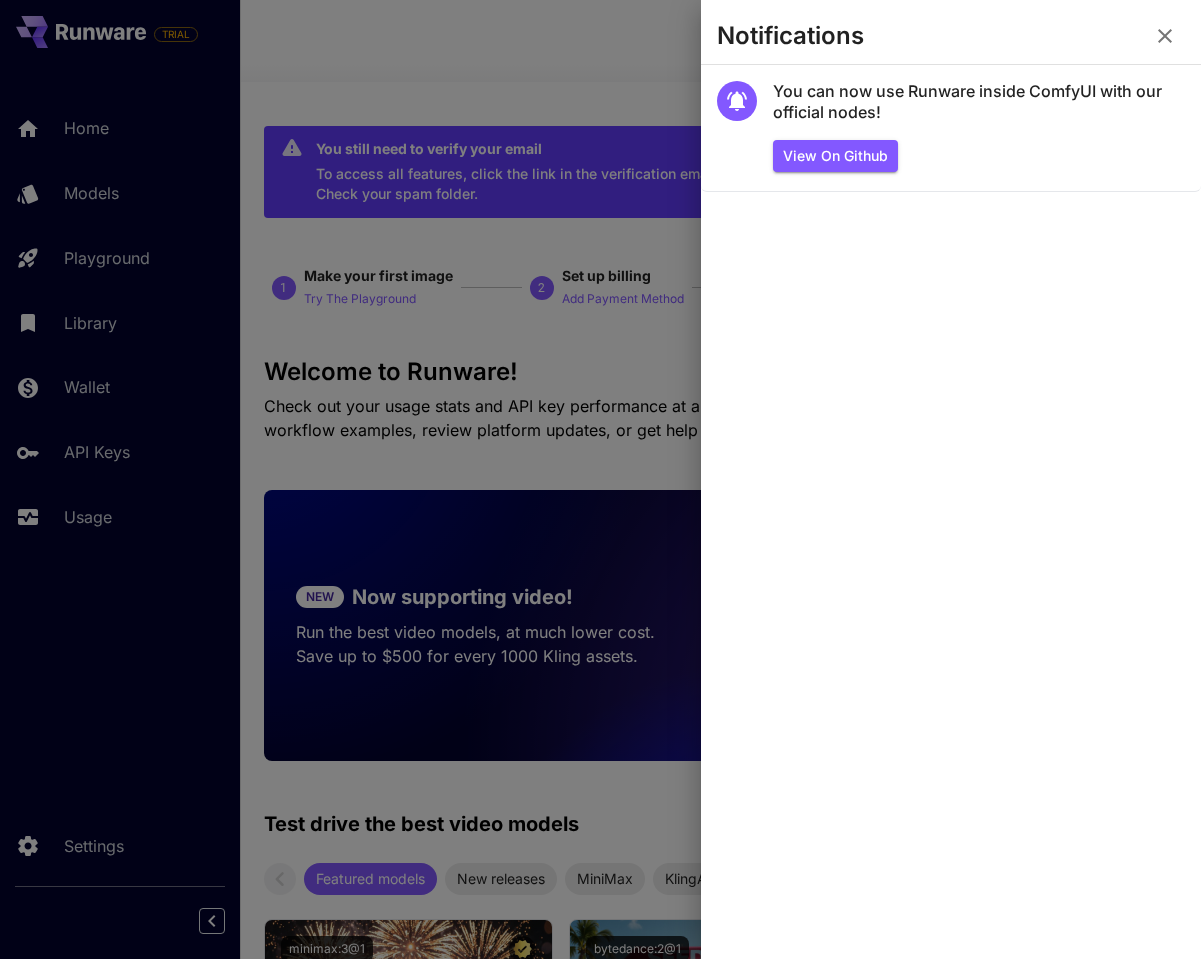 click 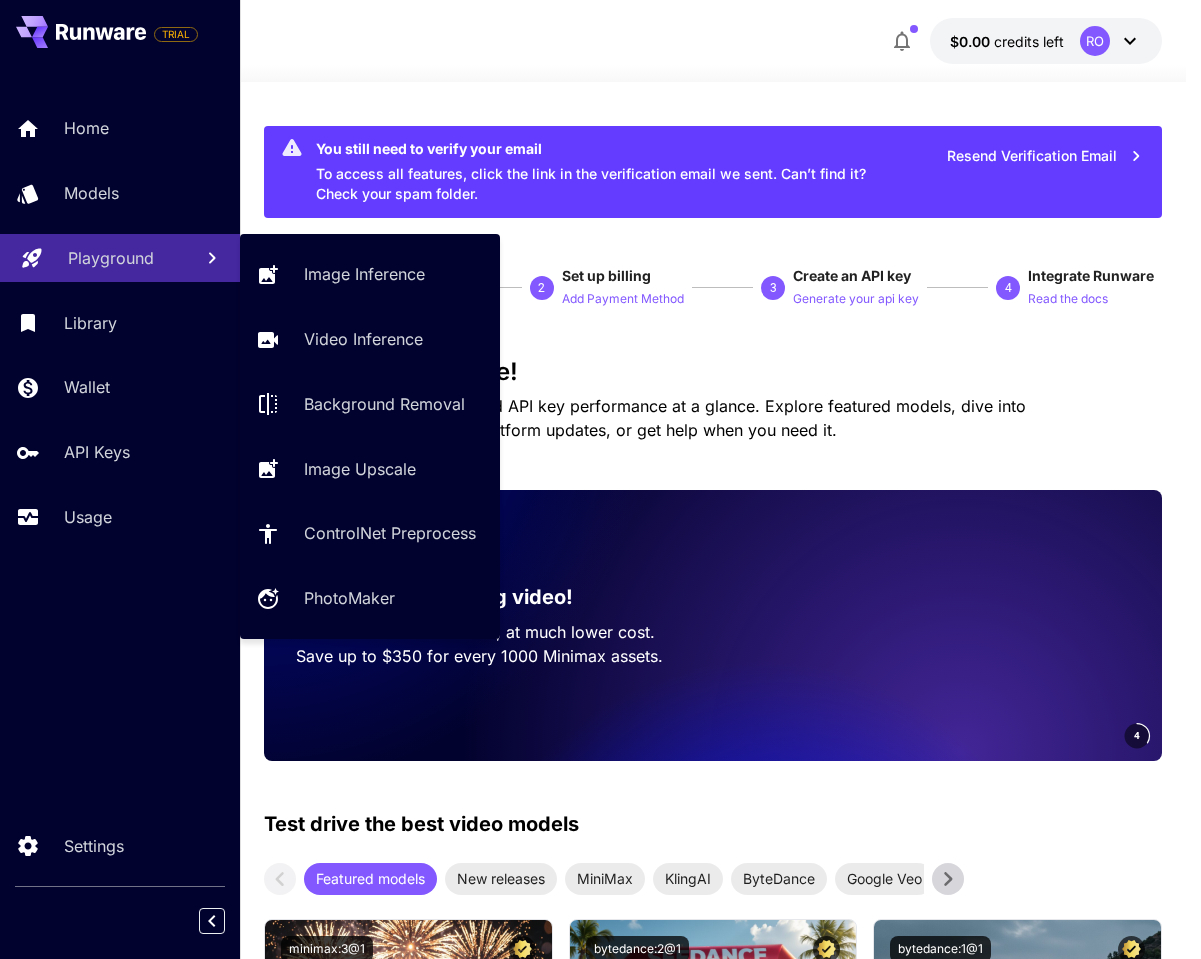 click on "Playground" at bounding box center [111, 258] 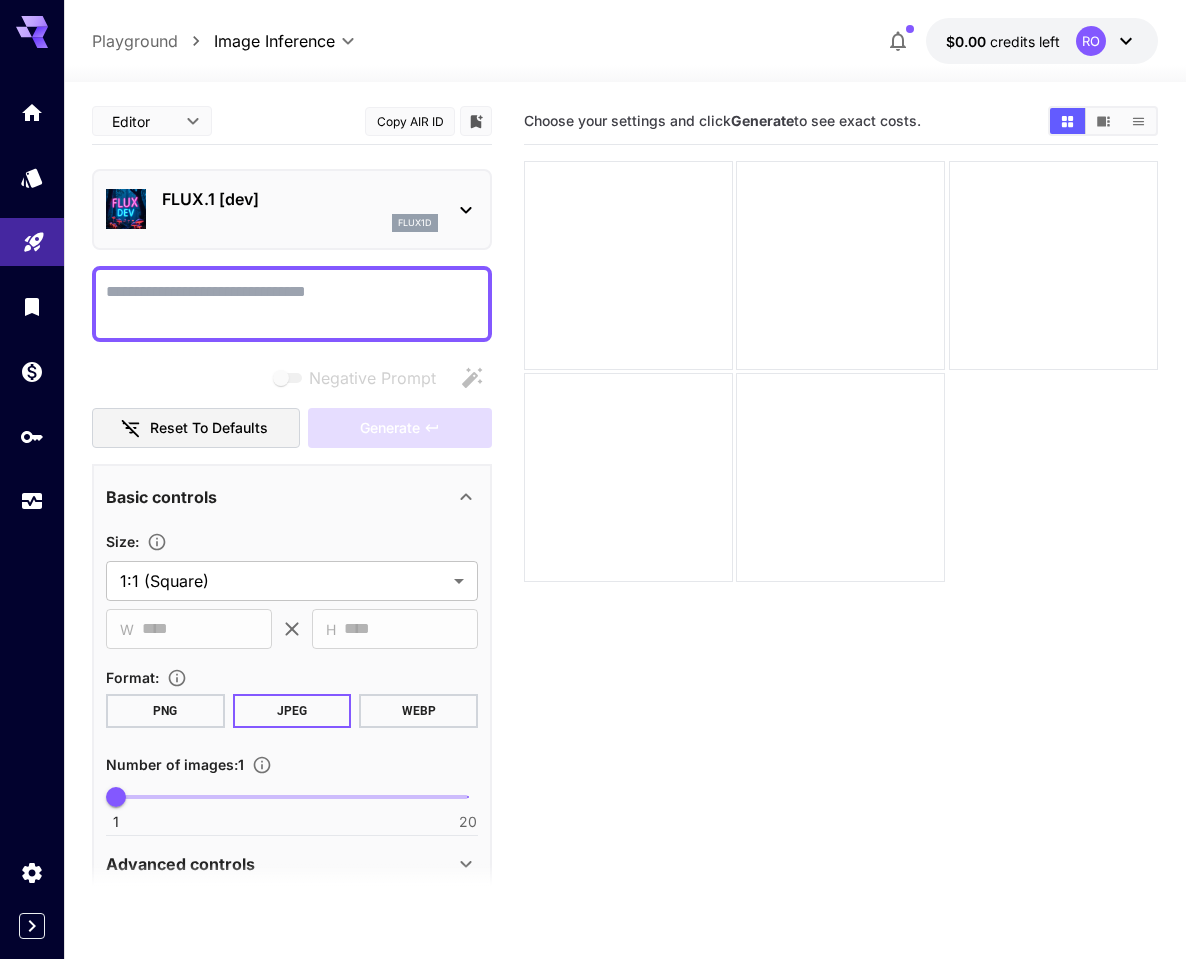click 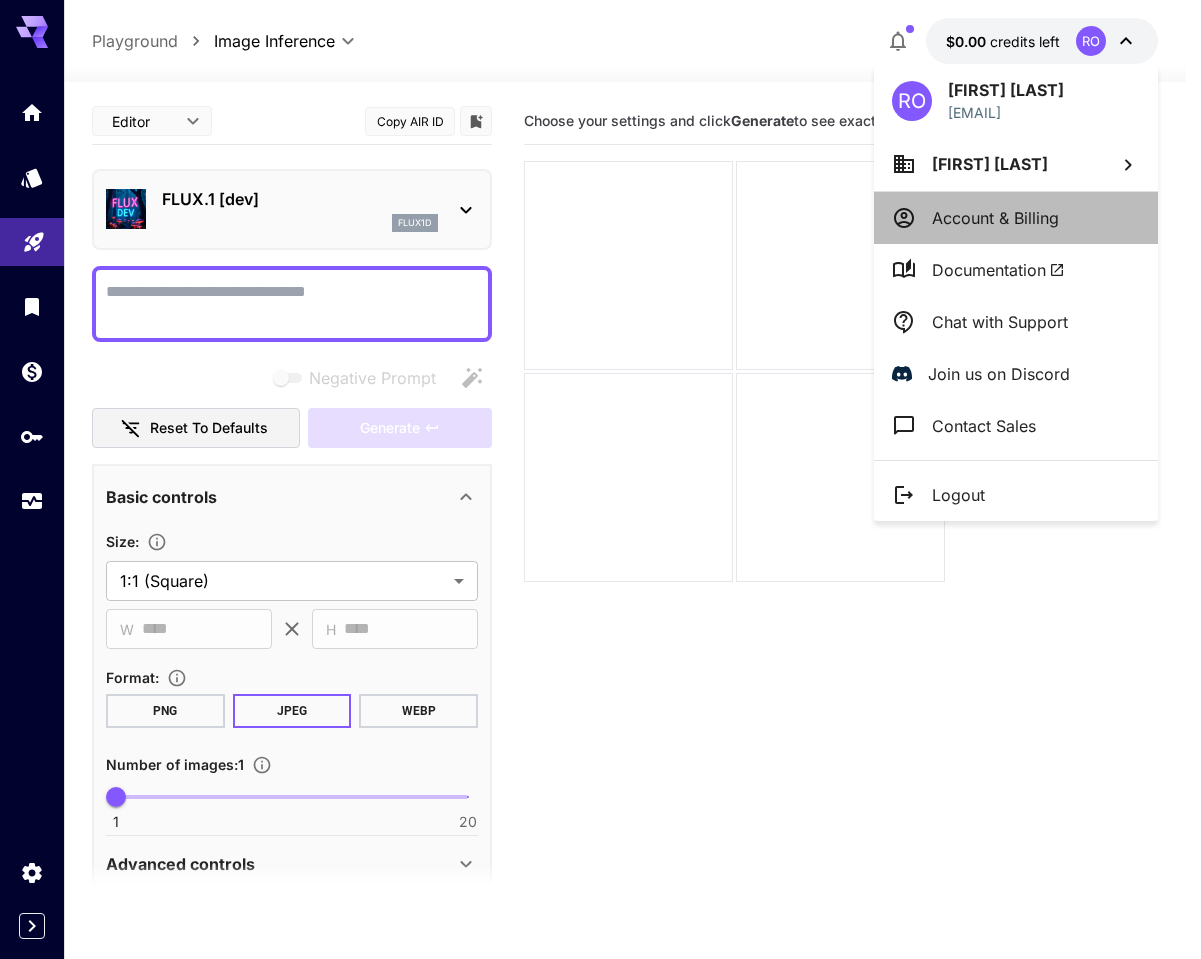 click on "Account & Billing" at bounding box center [1016, 218] 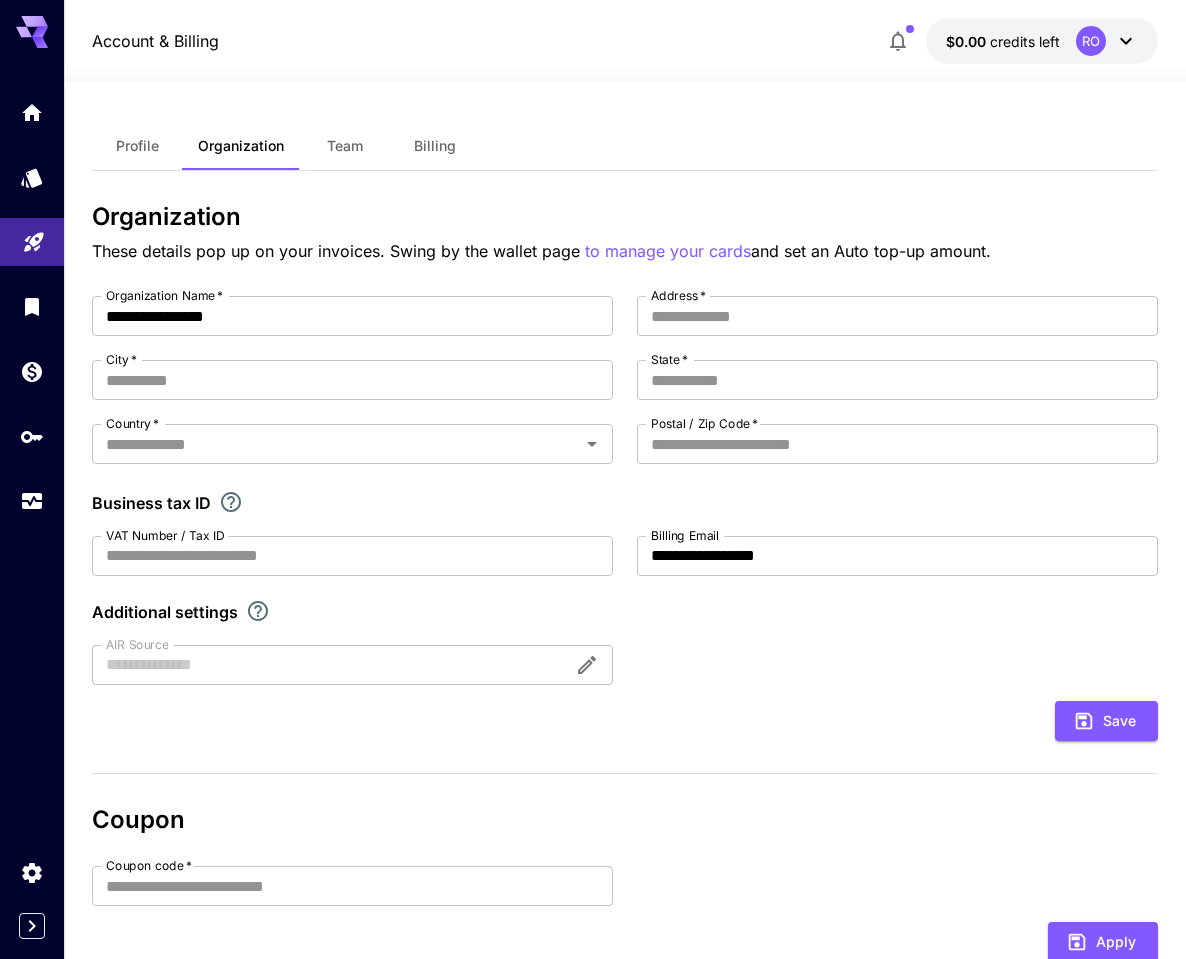 scroll, scrollTop: 0, scrollLeft: 0, axis: both 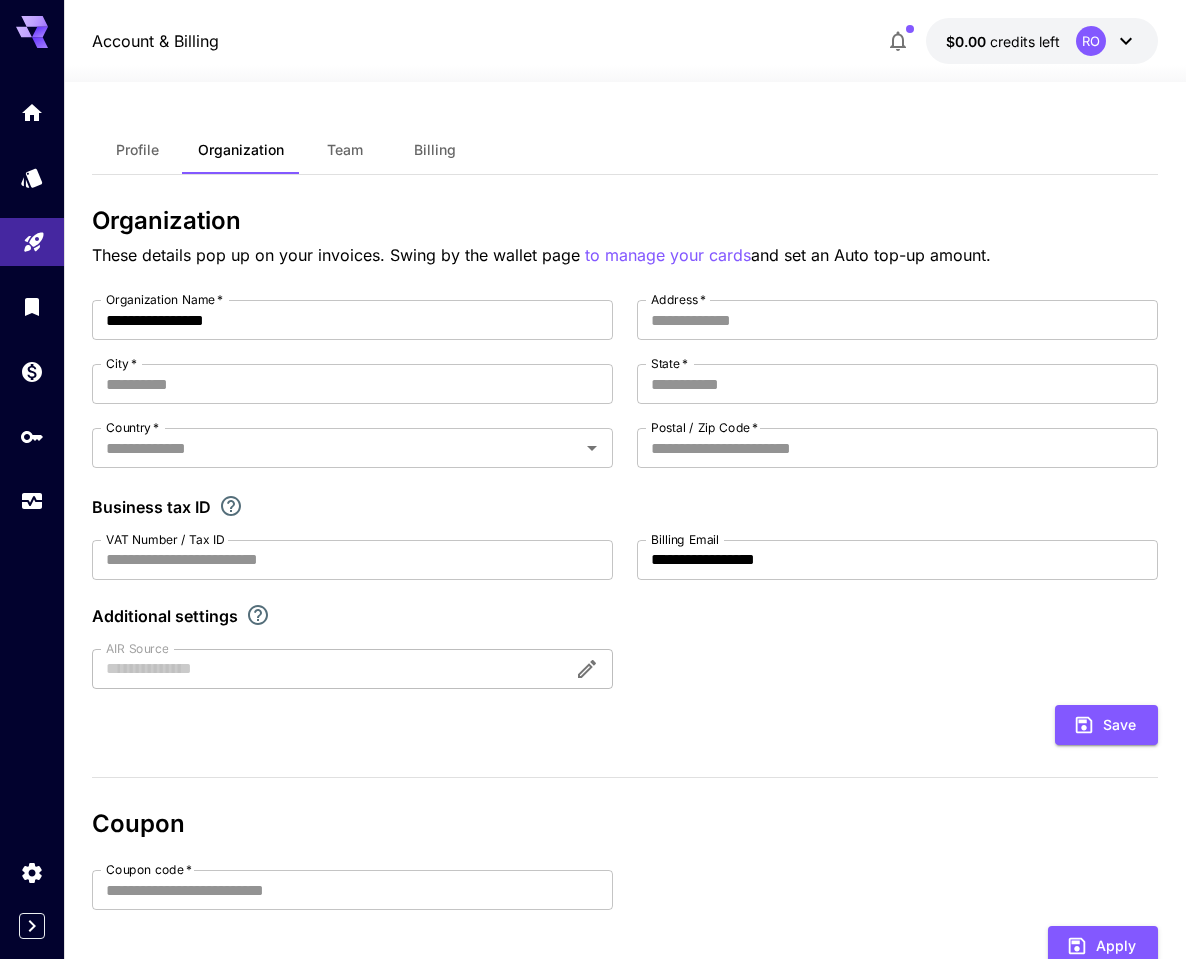 click on "Billing" at bounding box center [435, 150] 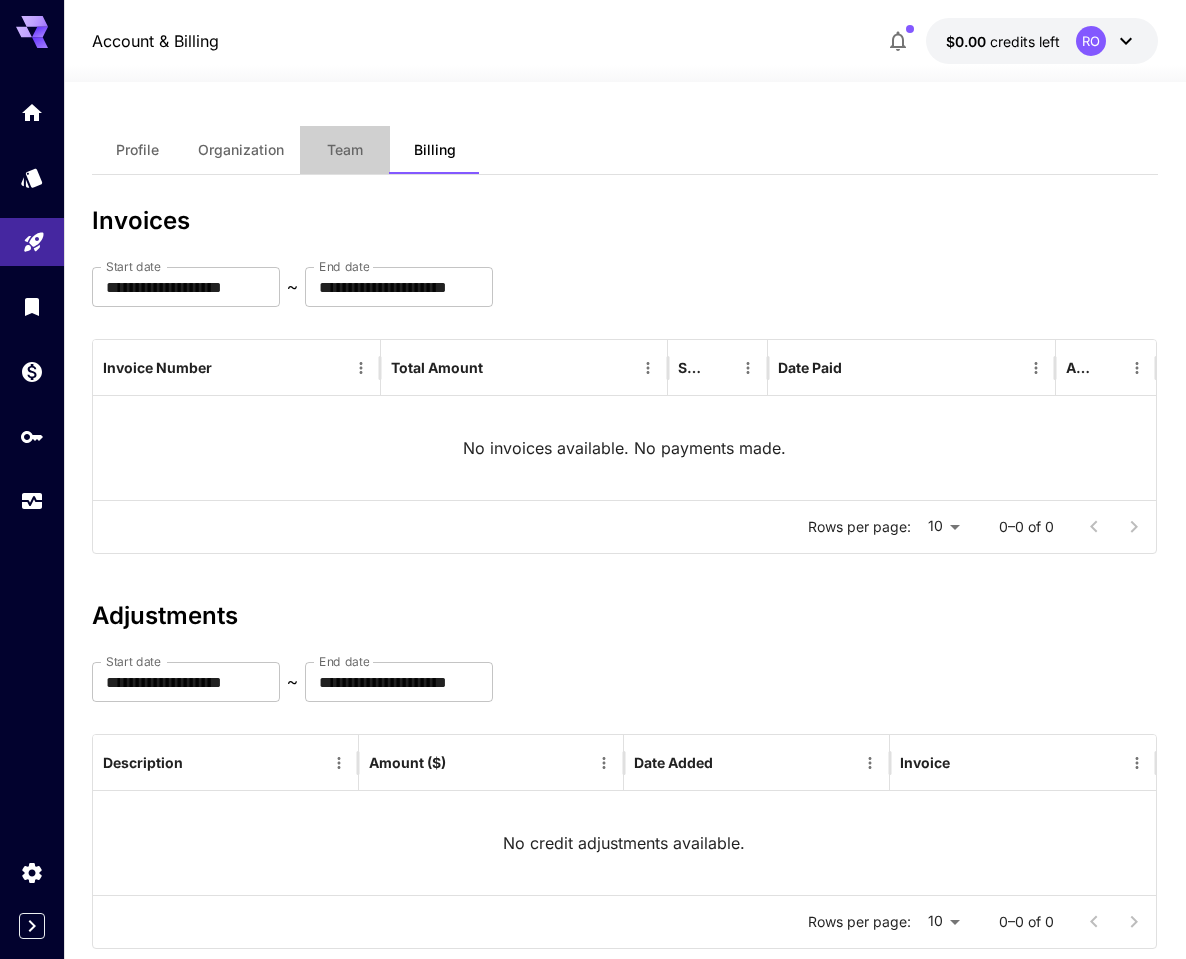 click on "Team" at bounding box center [345, 150] 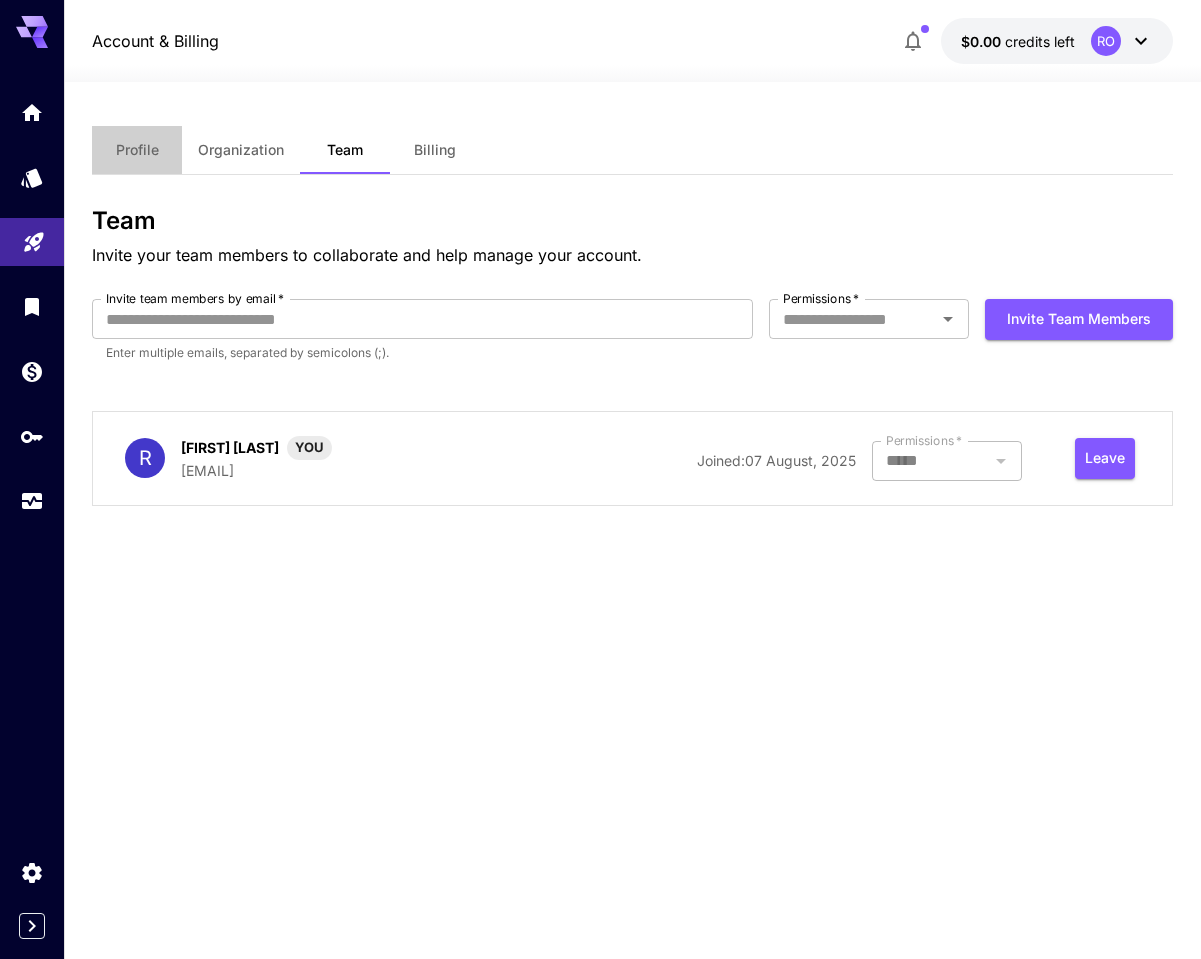 click on "Profile" at bounding box center (137, 150) 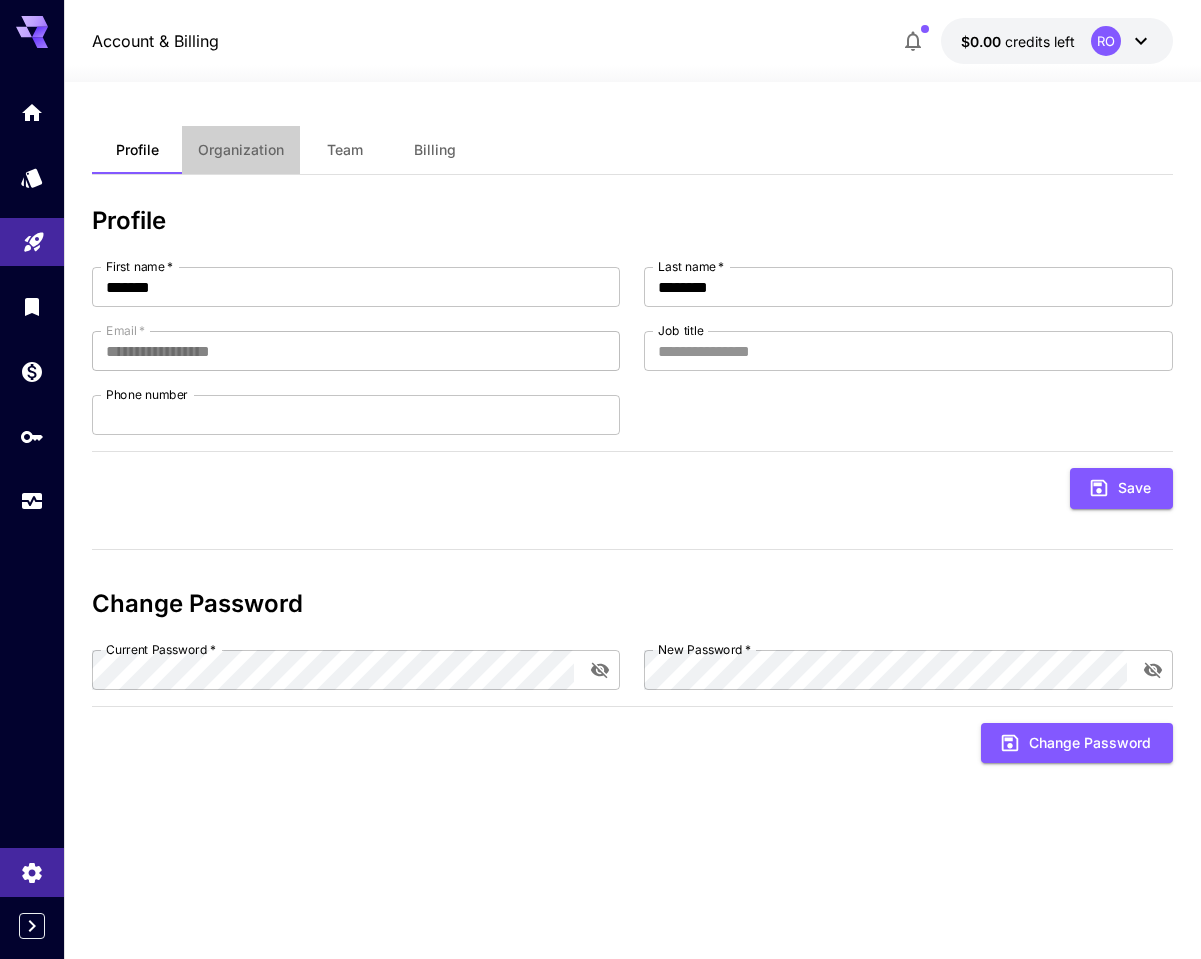 click on "Organization" at bounding box center [241, 150] 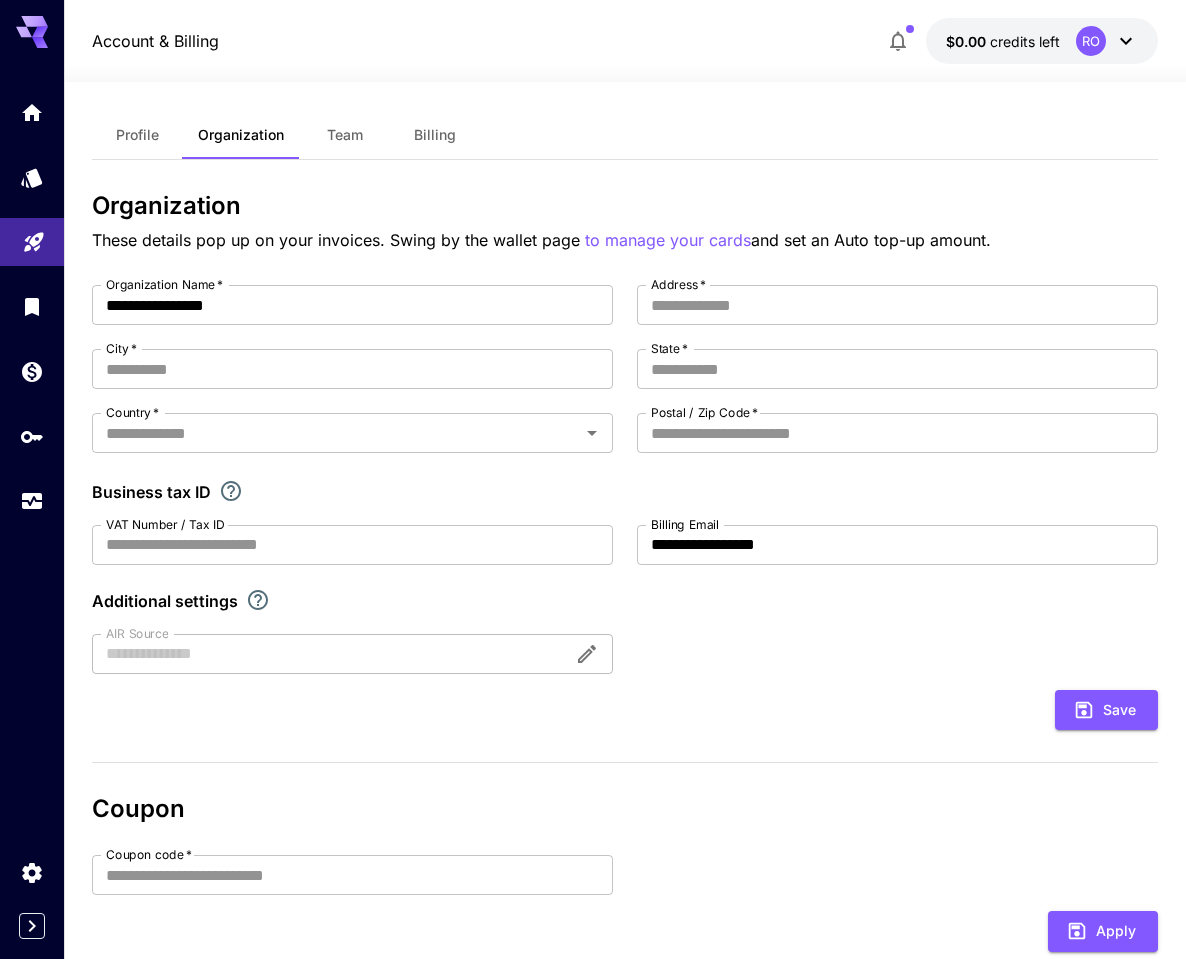 scroll, scrollTop: 0, scrollLeft: 0, axis: both 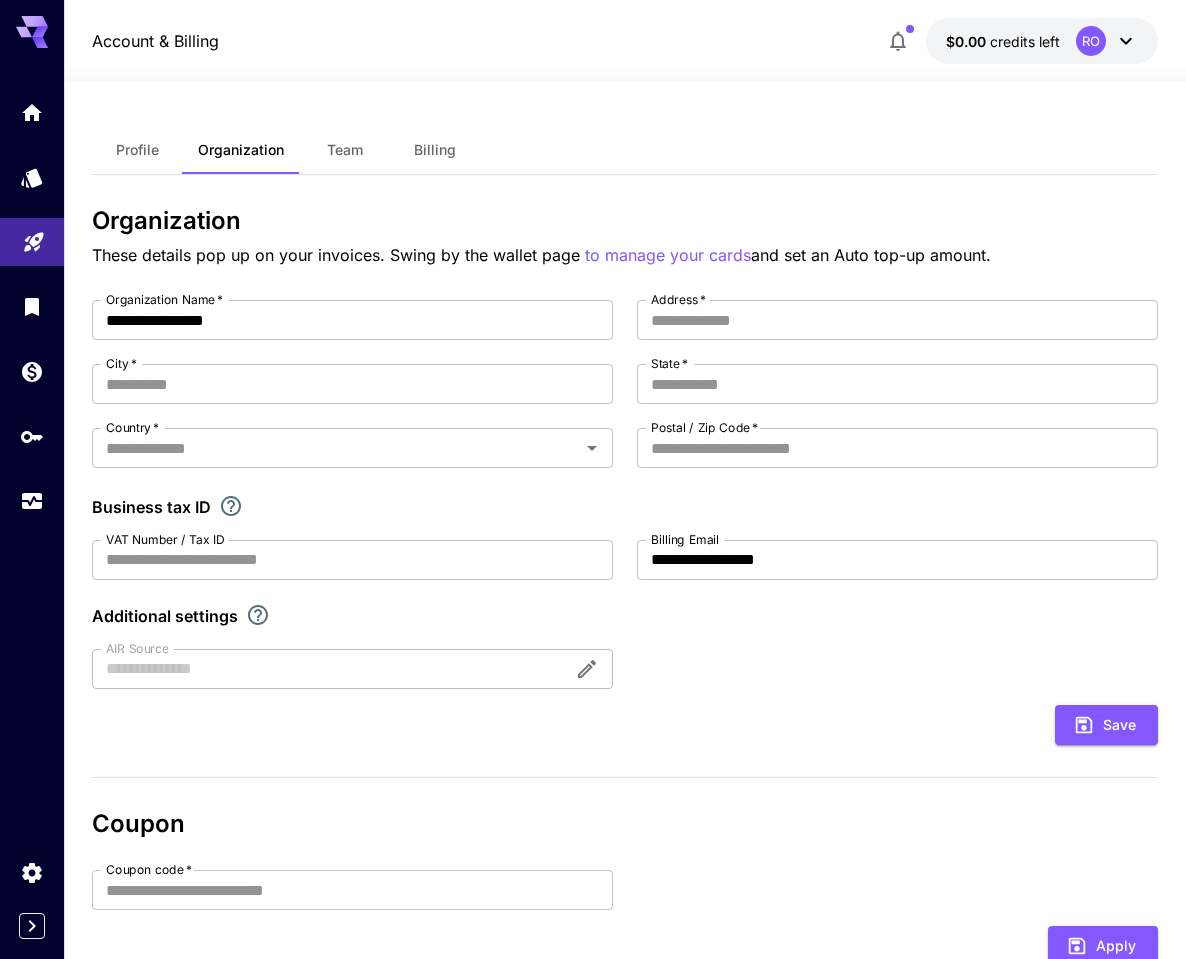 click on "Team" at bounding box center (345, 150) 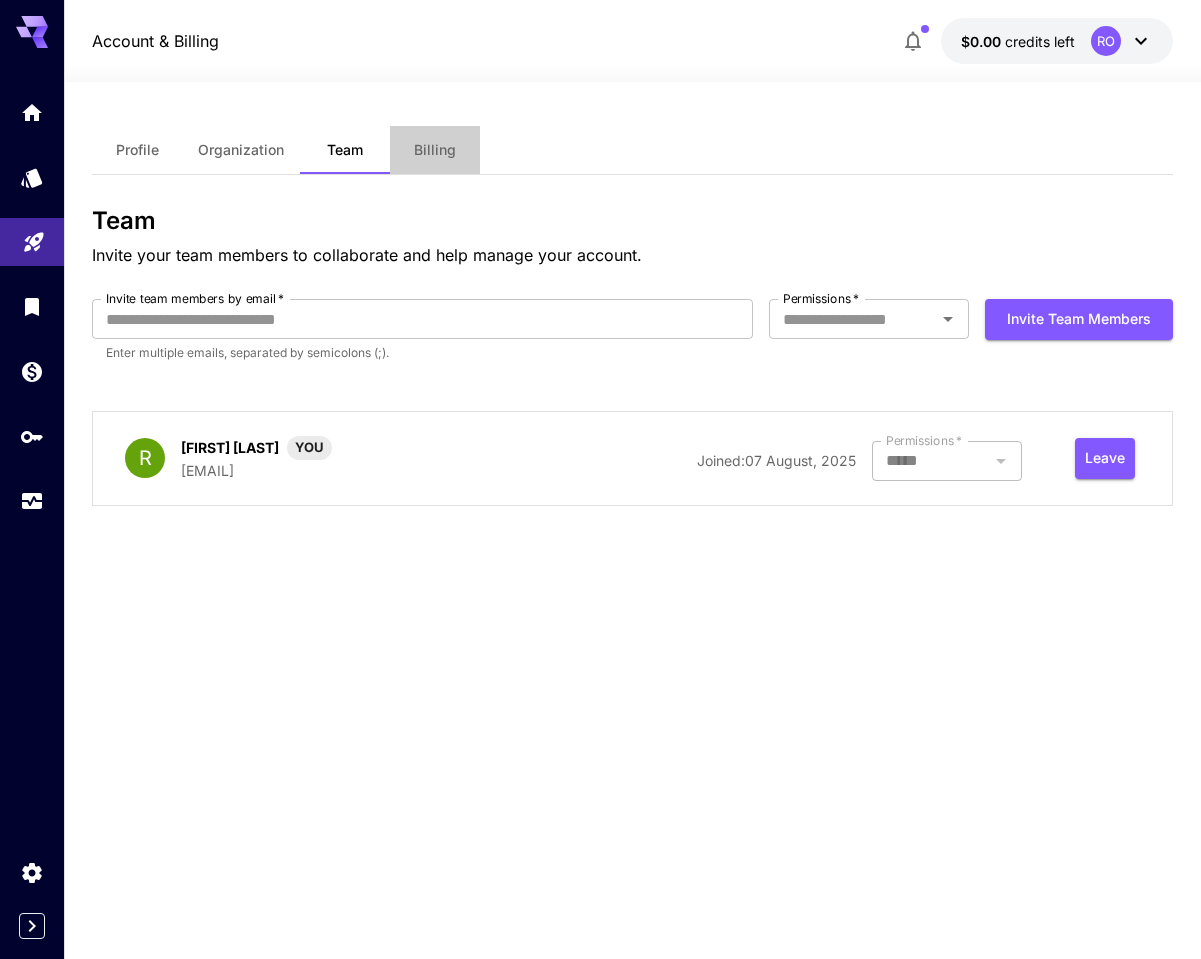 click on "Billing" at bounding box center (435, 150) 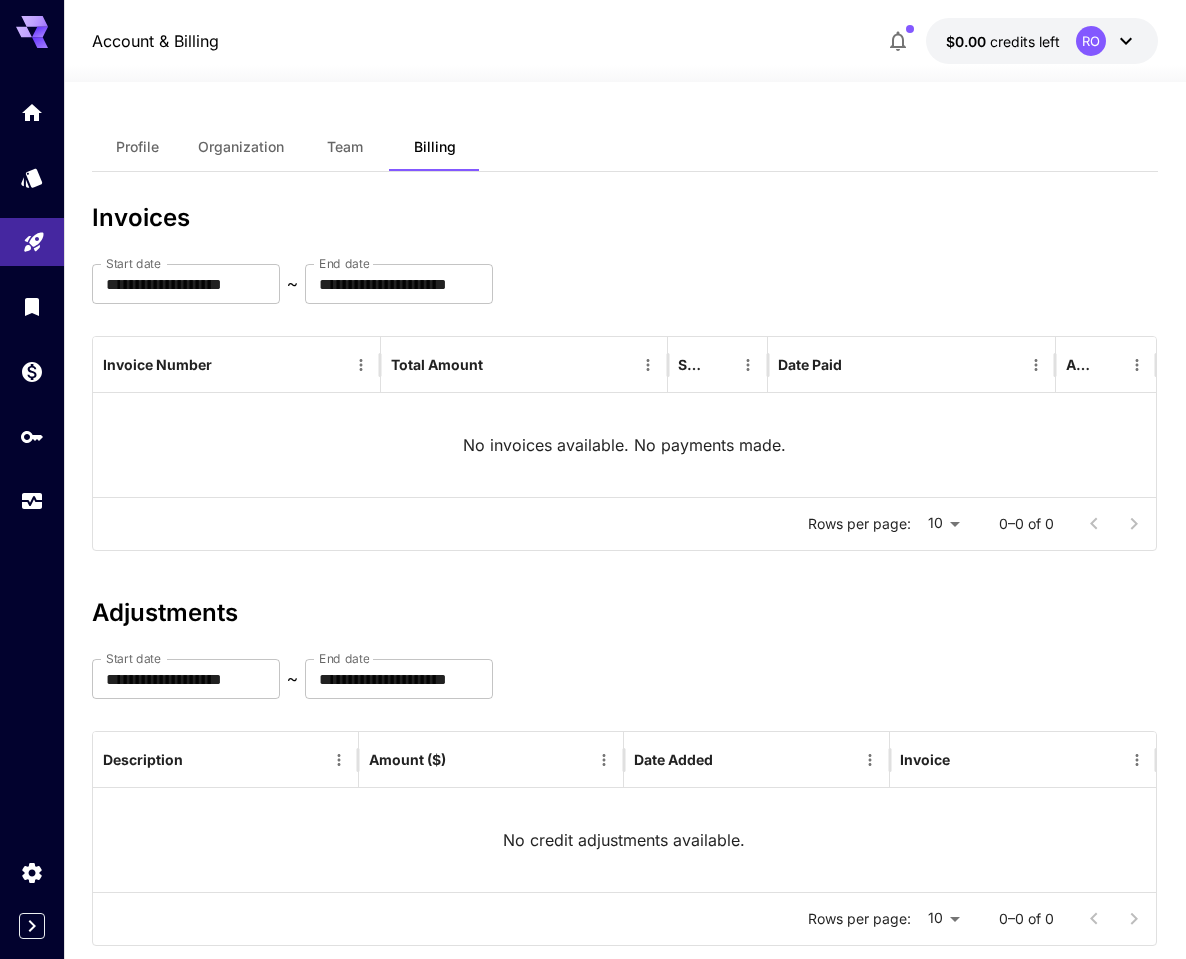scroll, scrollTop: 0, scrollLeft: 0, axis: both 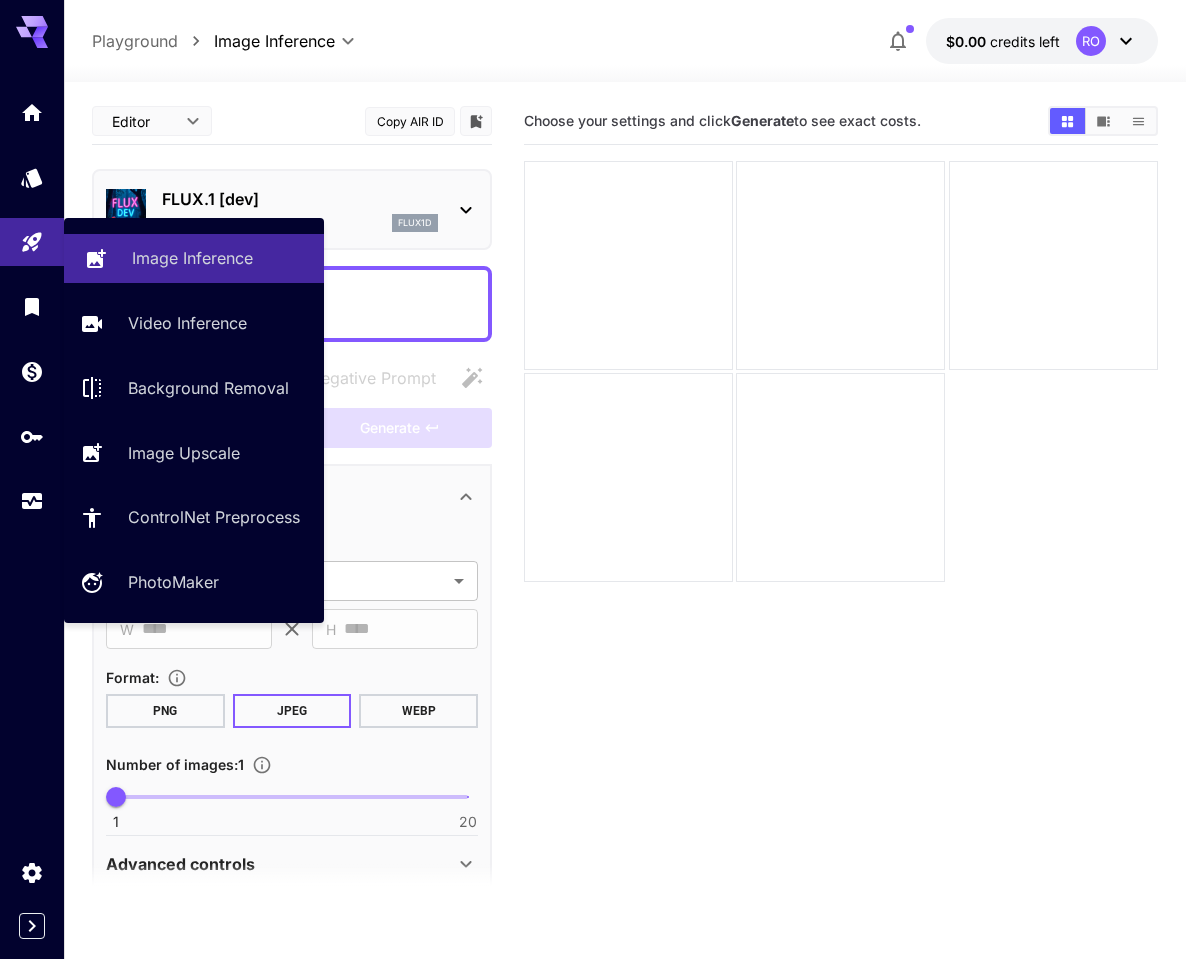 click on "Image Inference" at bounding box center (192, 258) 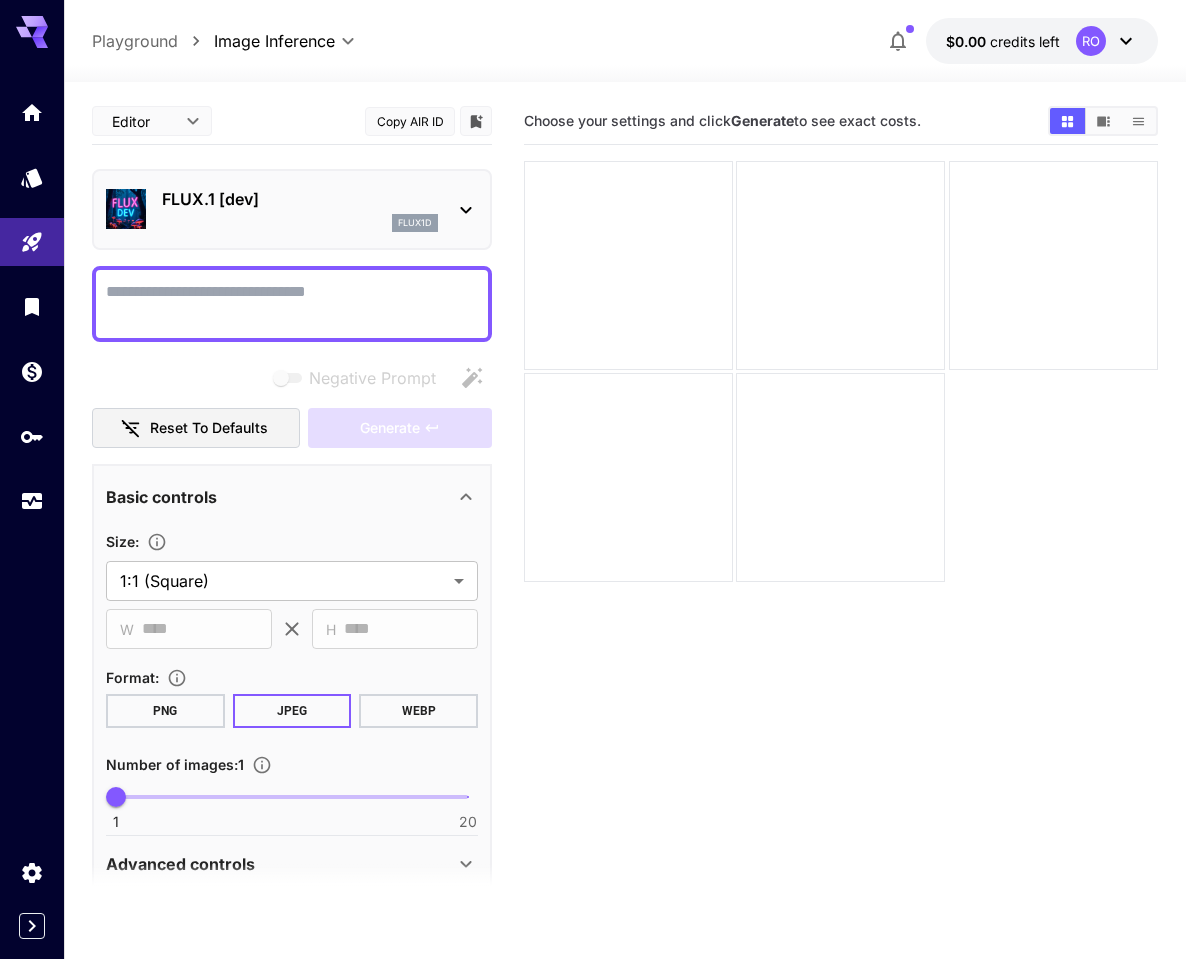 click 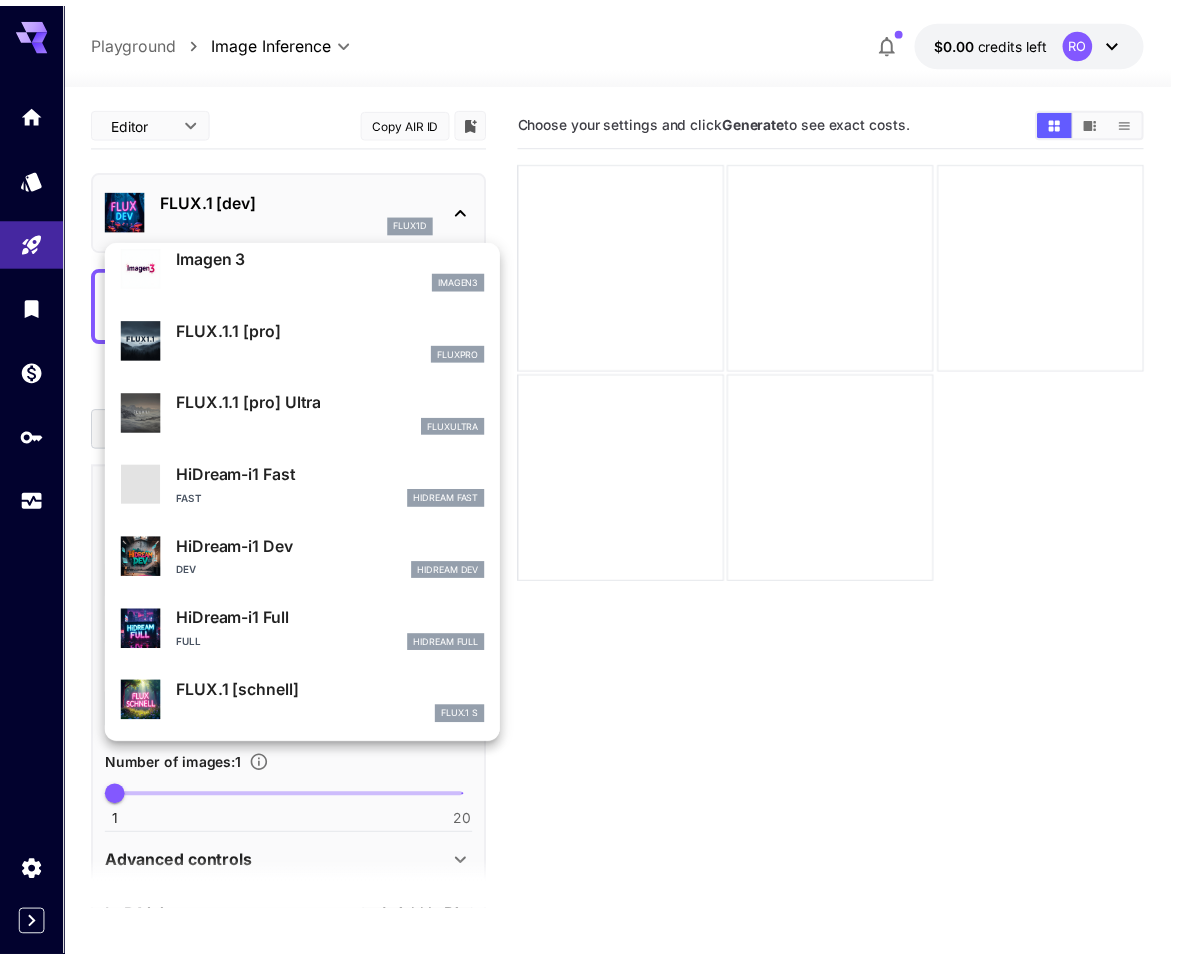 scroll, scrollTop: 1034, scrollLeft: 0, axis: vertical 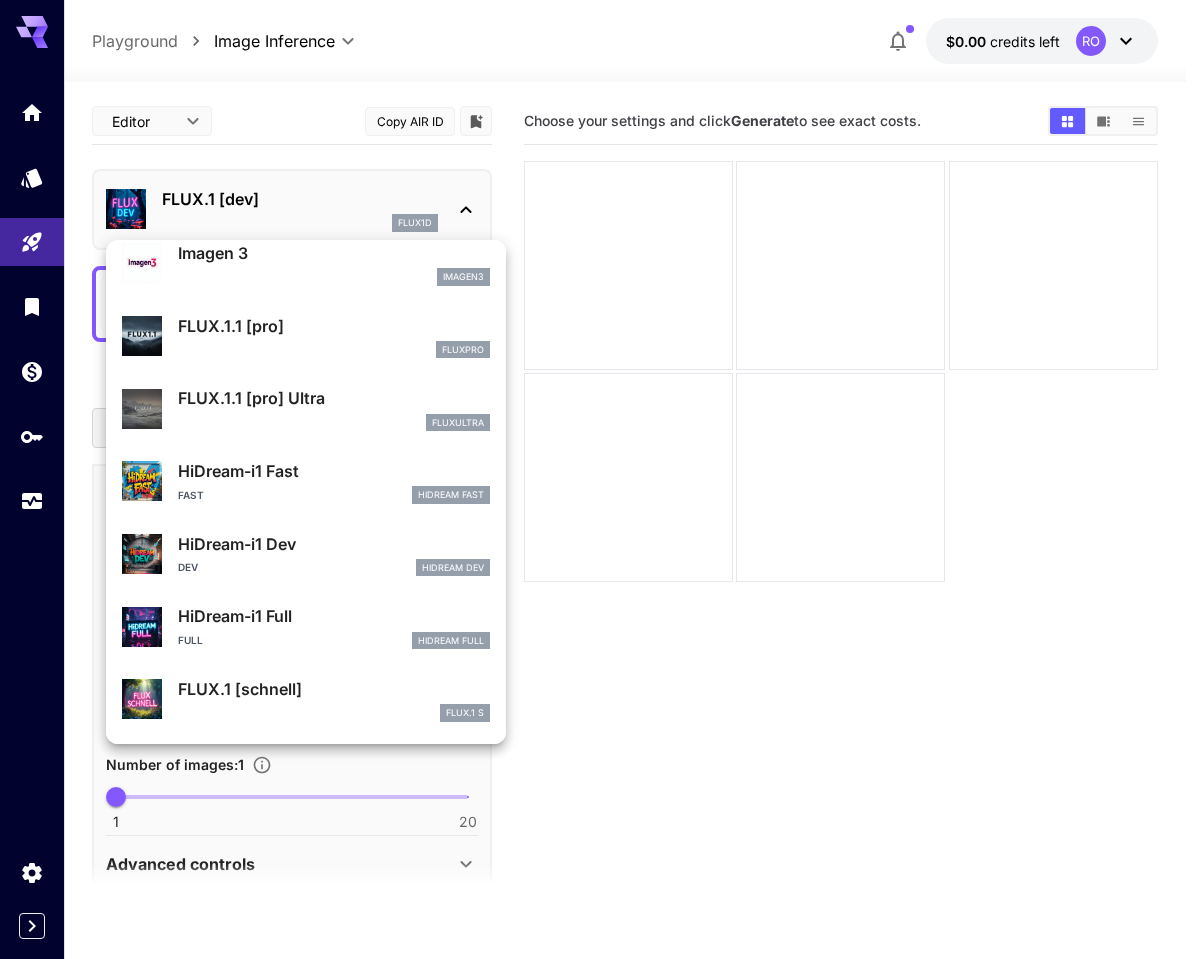 click on "Fast HiDream Fast" at bounding box center [334, 495] 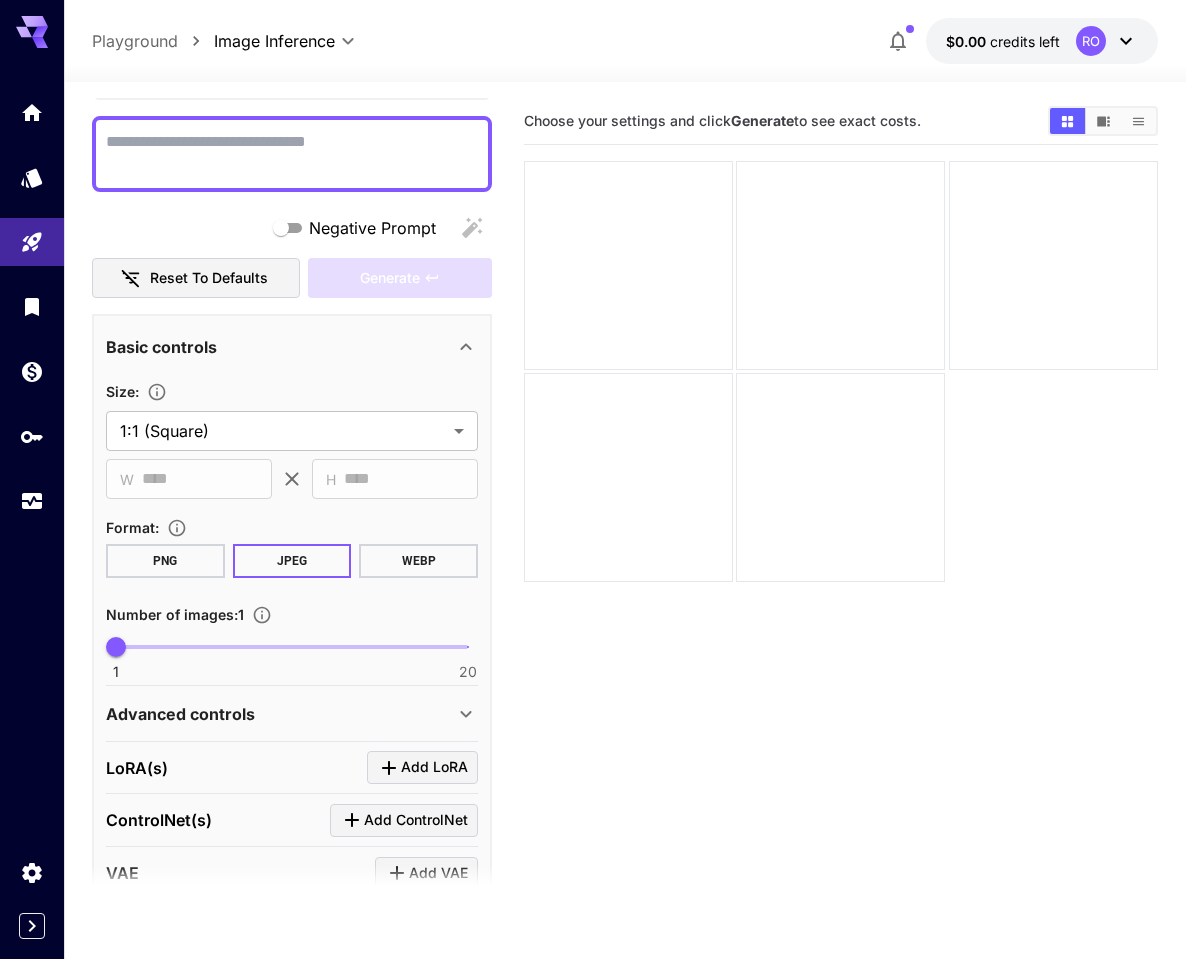 scroll, scrollTop: 299, scrollLeft: 0, axis: vertical 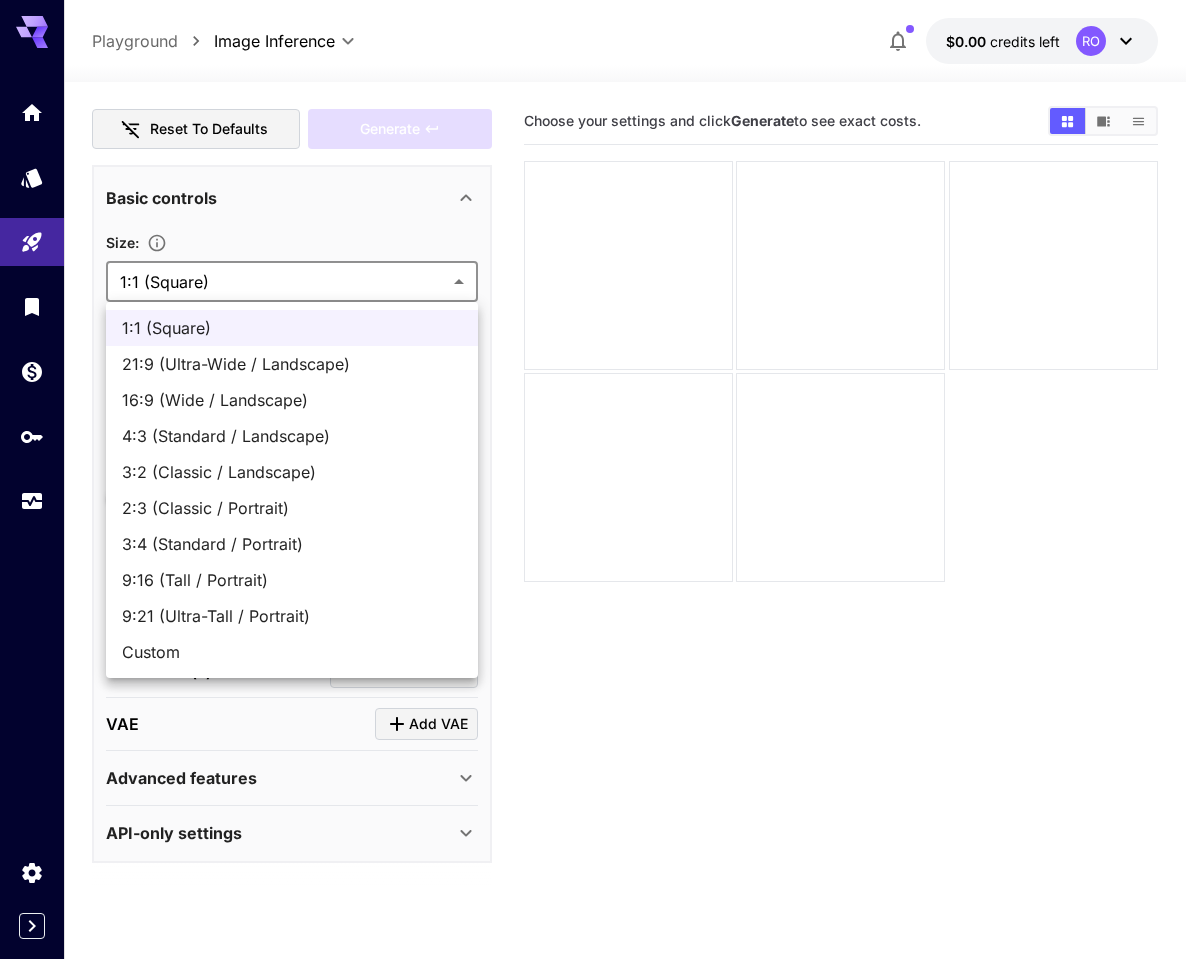 click on "**********" at bounding box center (600, 558) 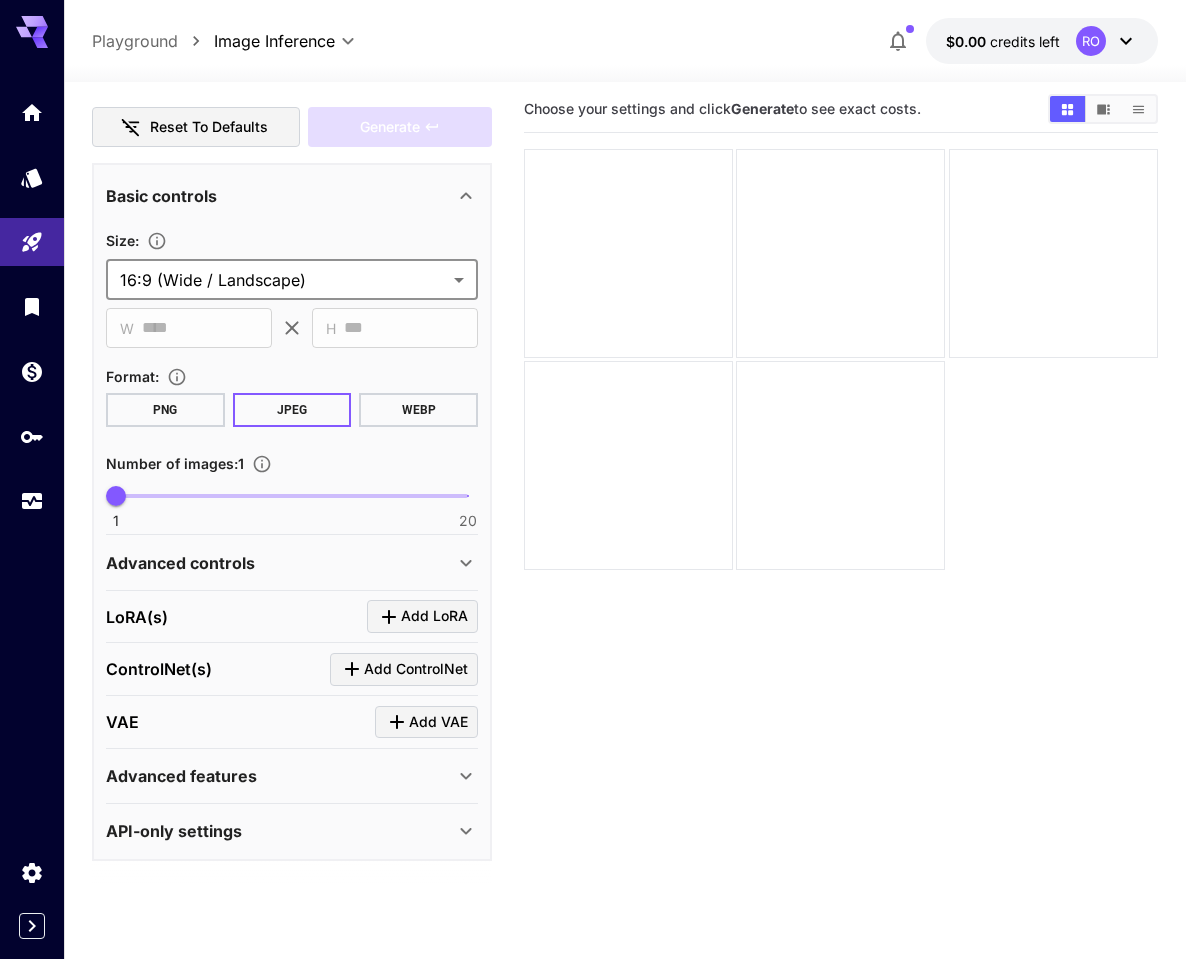 scroll, scrollTop: 0, scrollLeft: 0, axis: both 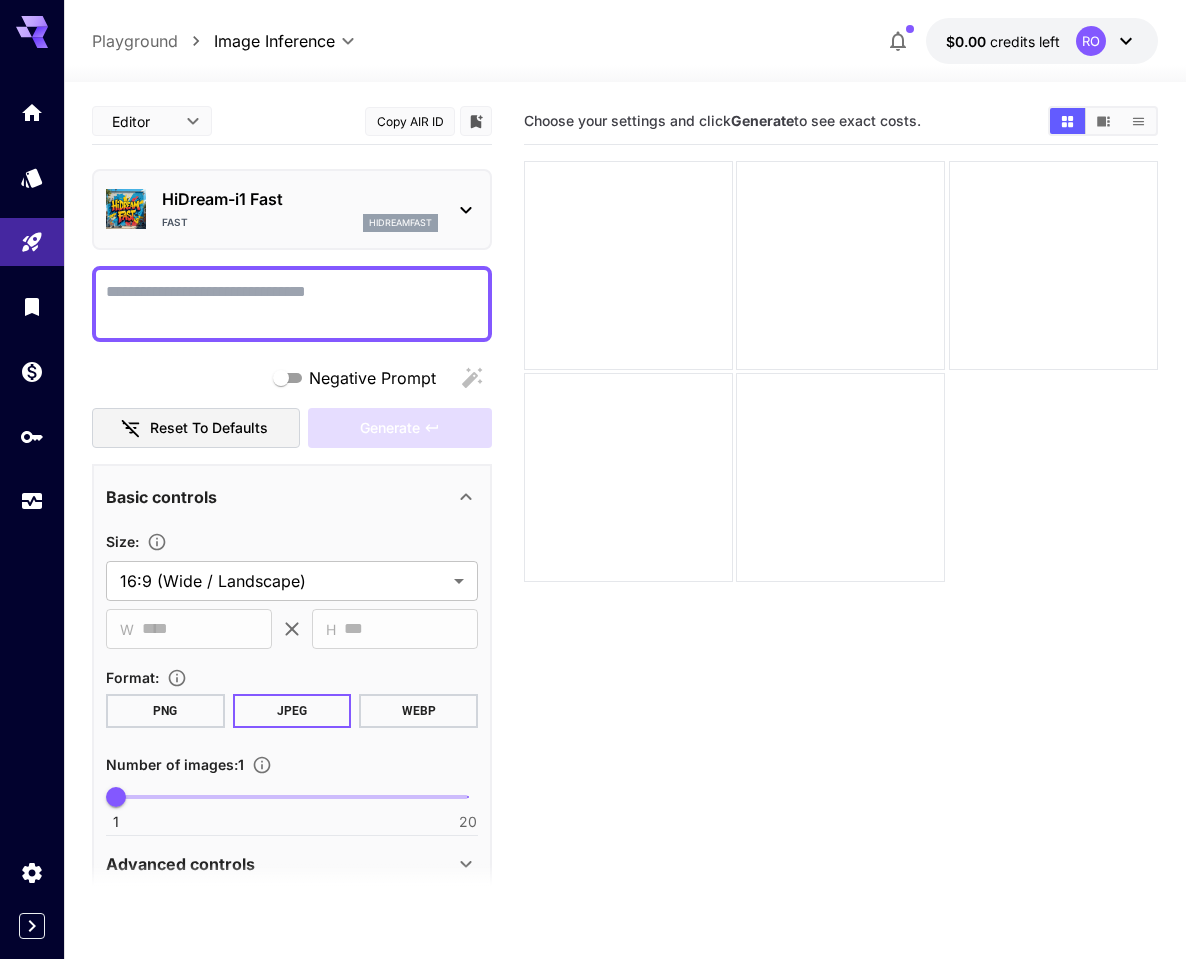 click on "Negative Prompt" at bounding box center (292, 304) 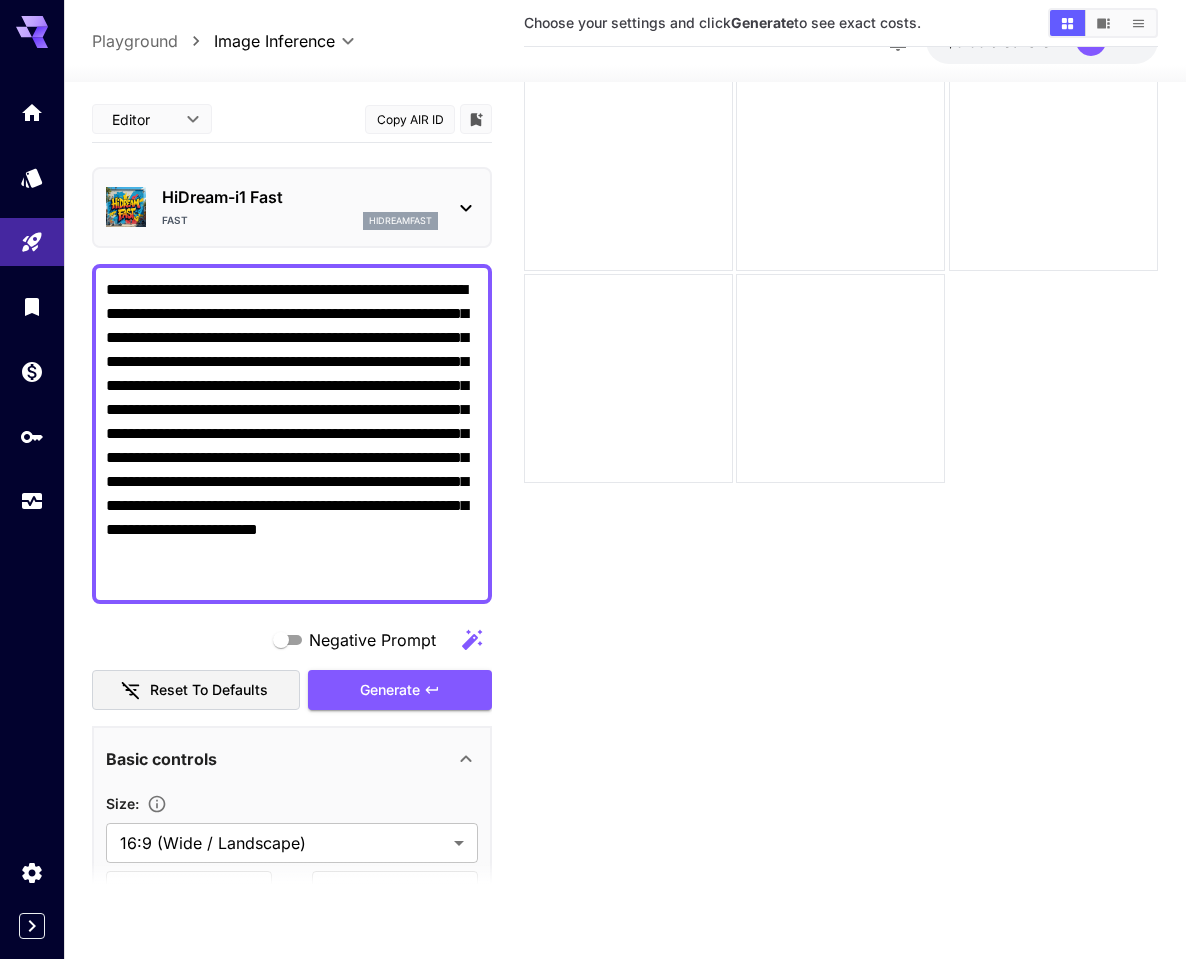 scroll, scrollTop: 158, scrollLeft: 0, axis: vertical 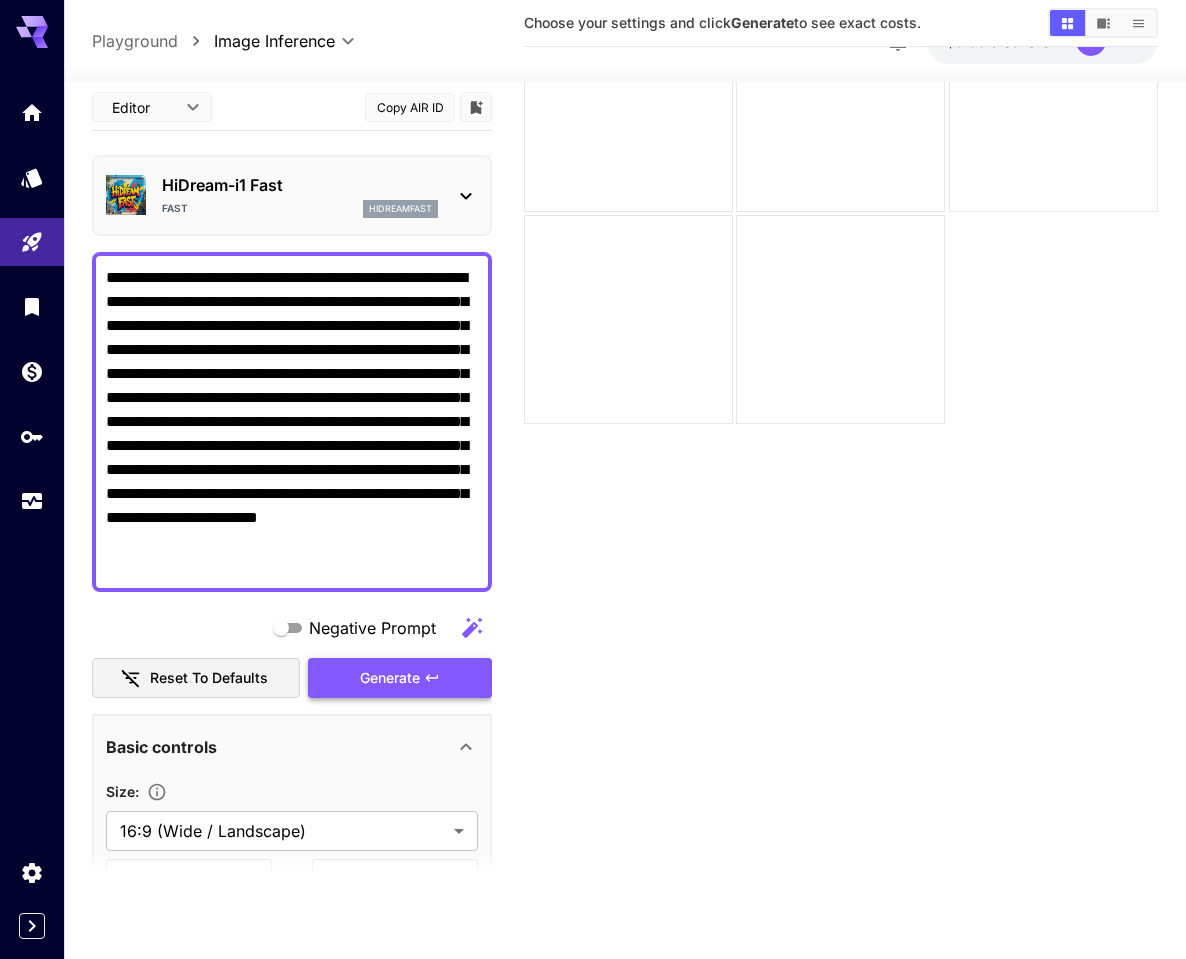 type on "**********" 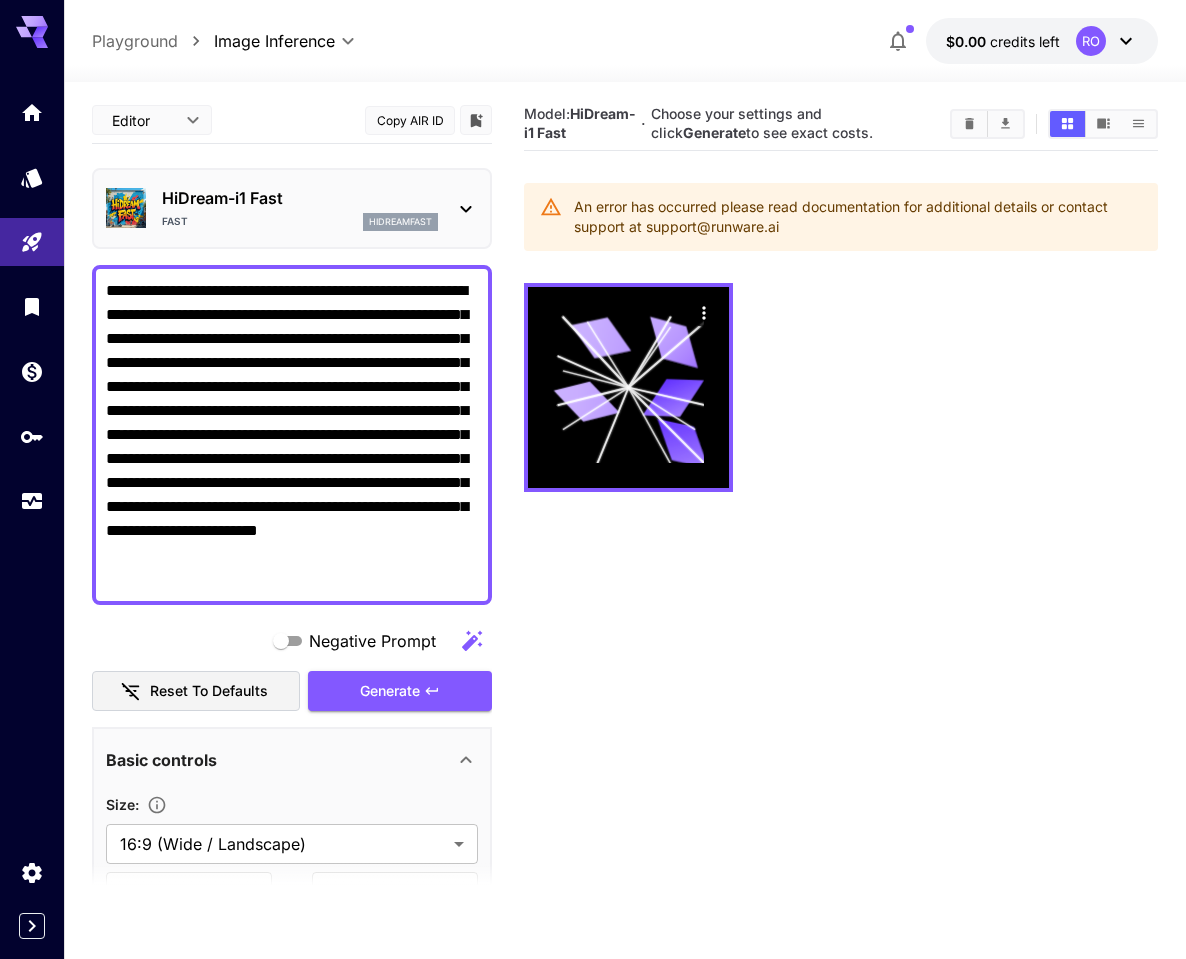 scroll, scrollTop: 0, scrollLeft: 0, axis: both 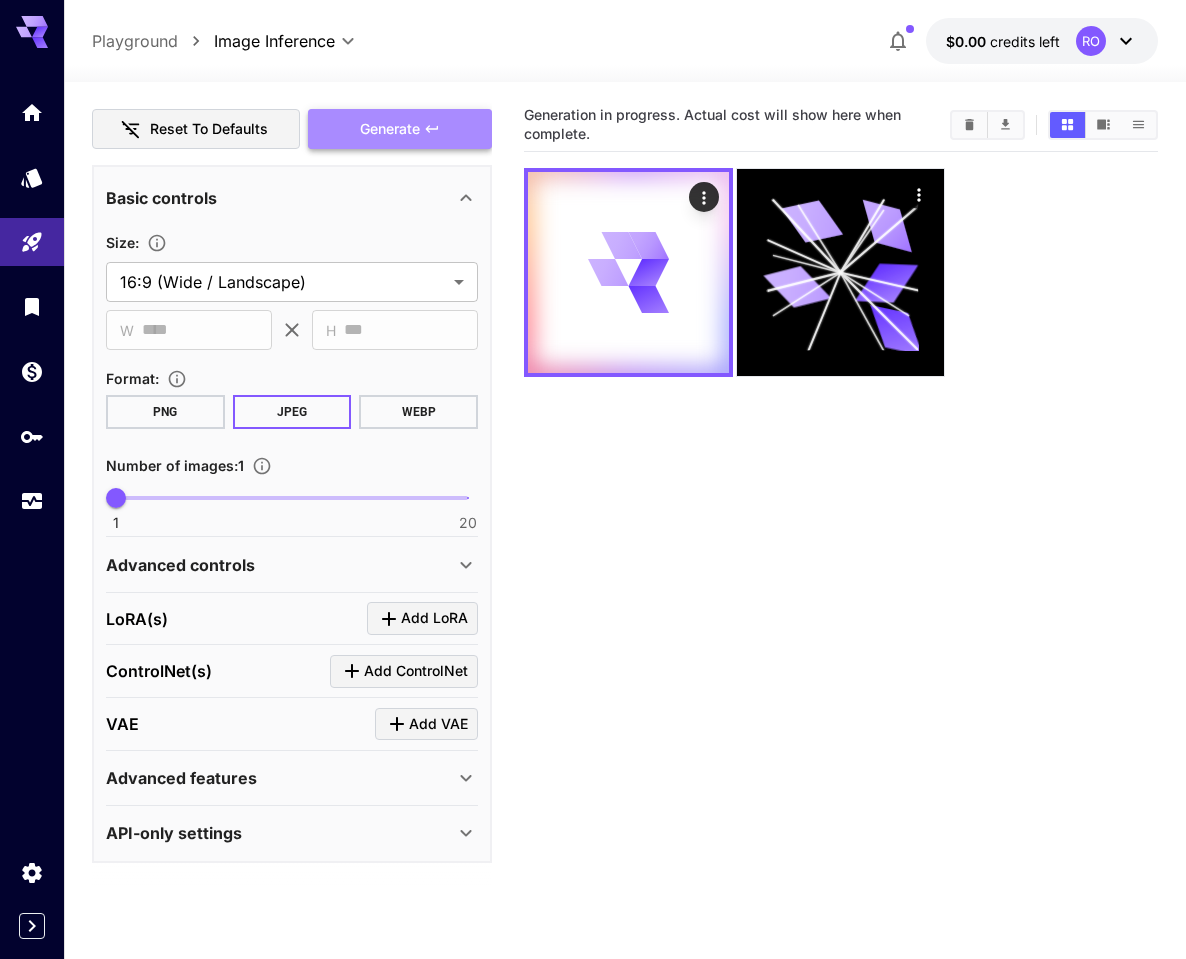 click on "Generate" at bounding box center [390, 129] 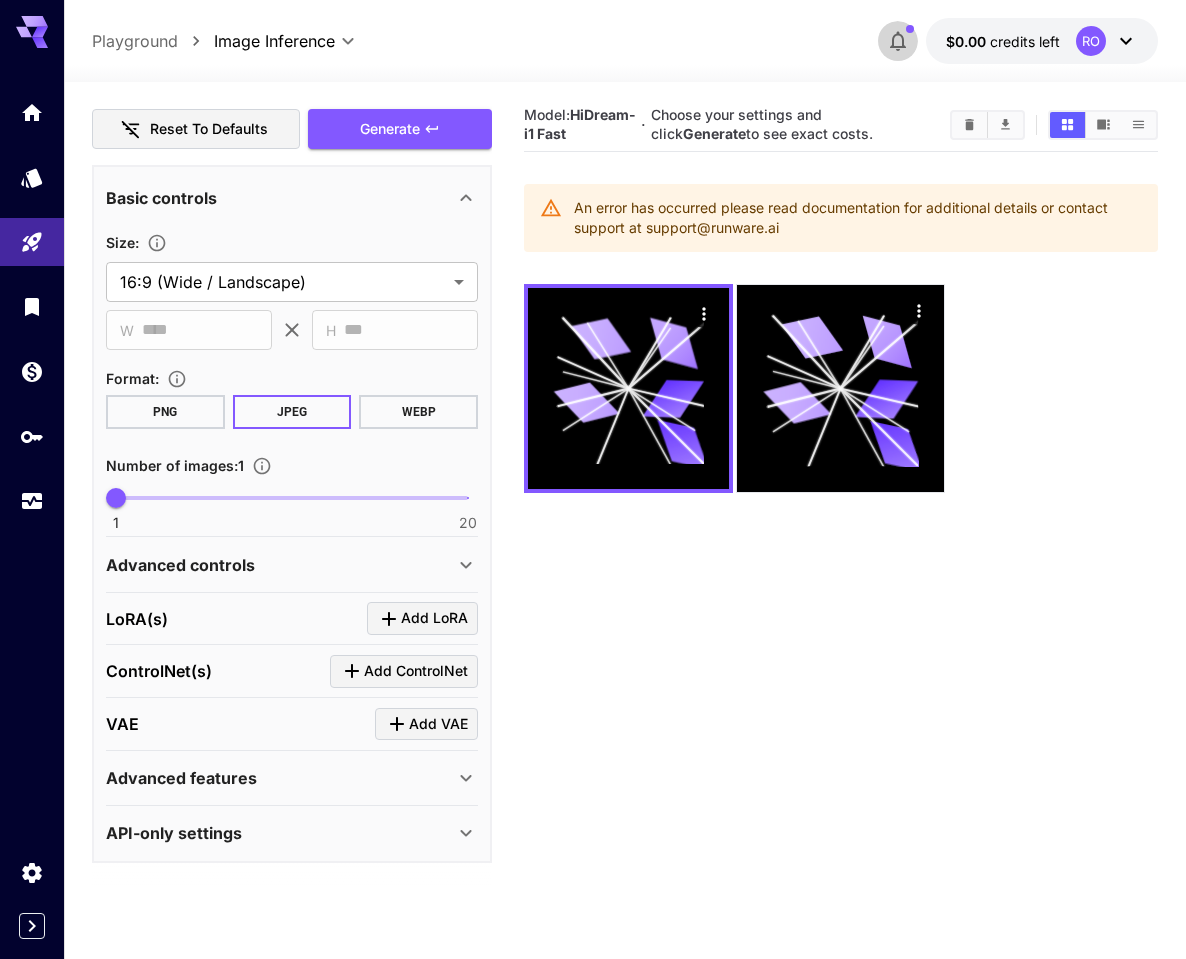 click 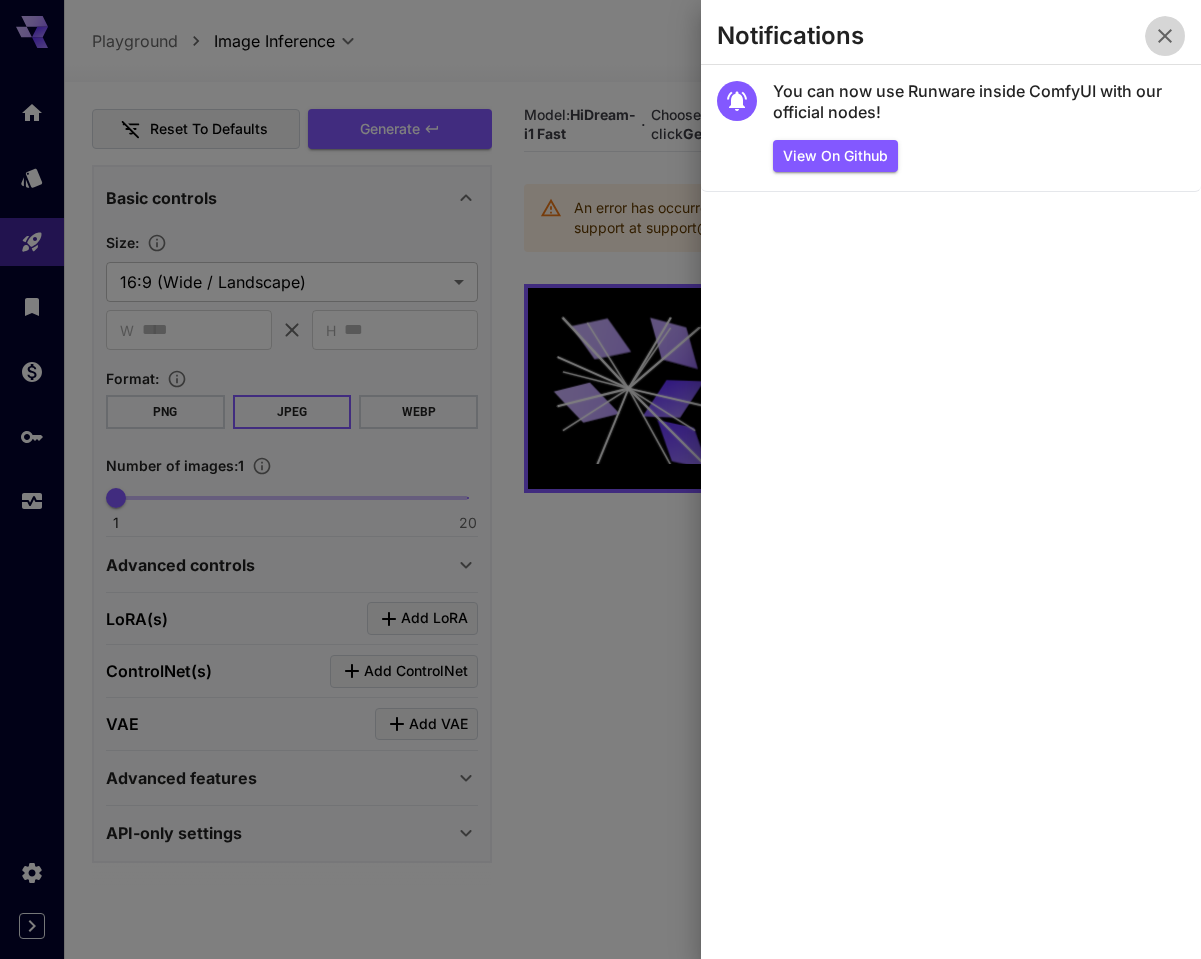 click 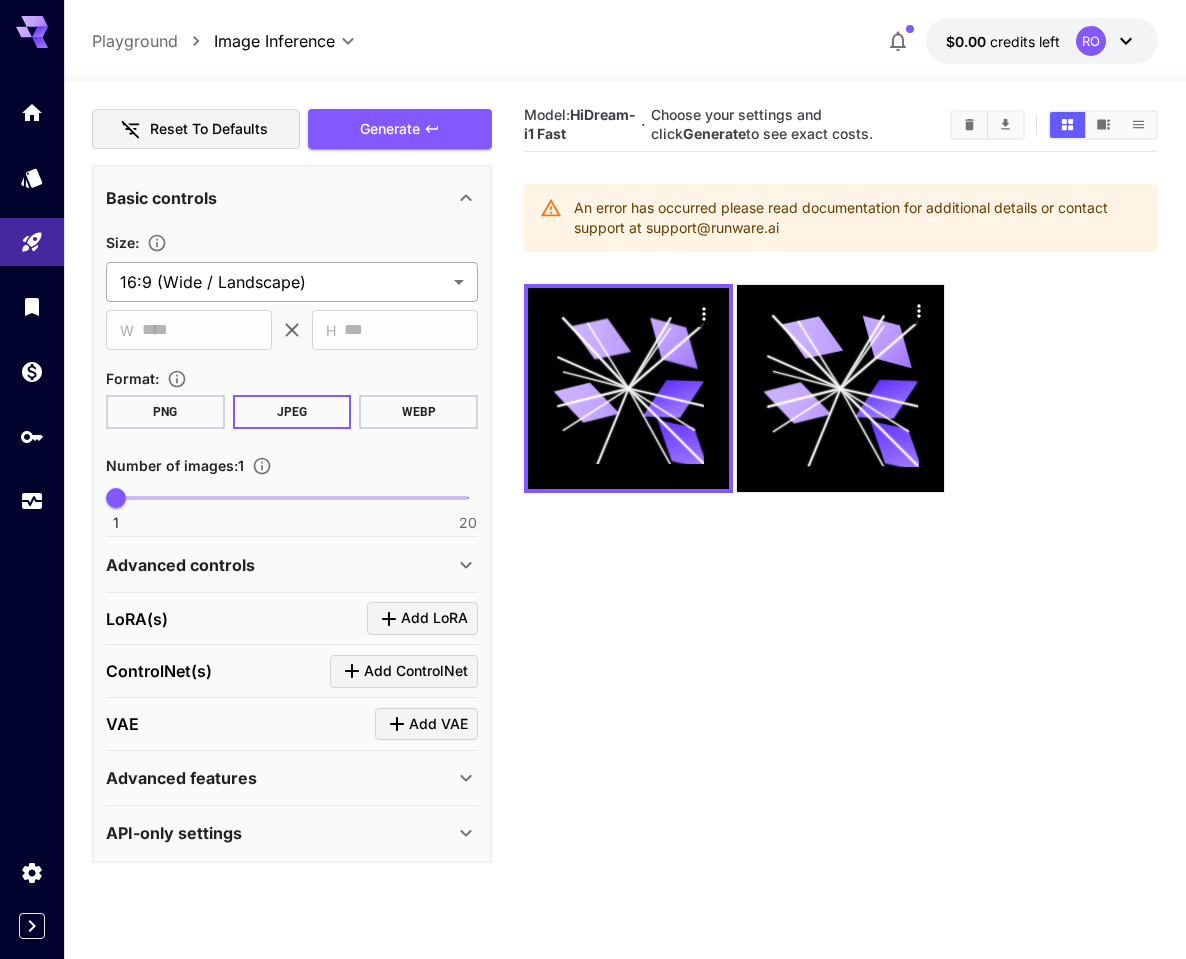 scroll, scrollTop: 0, scrollLeft: 0, axis: both 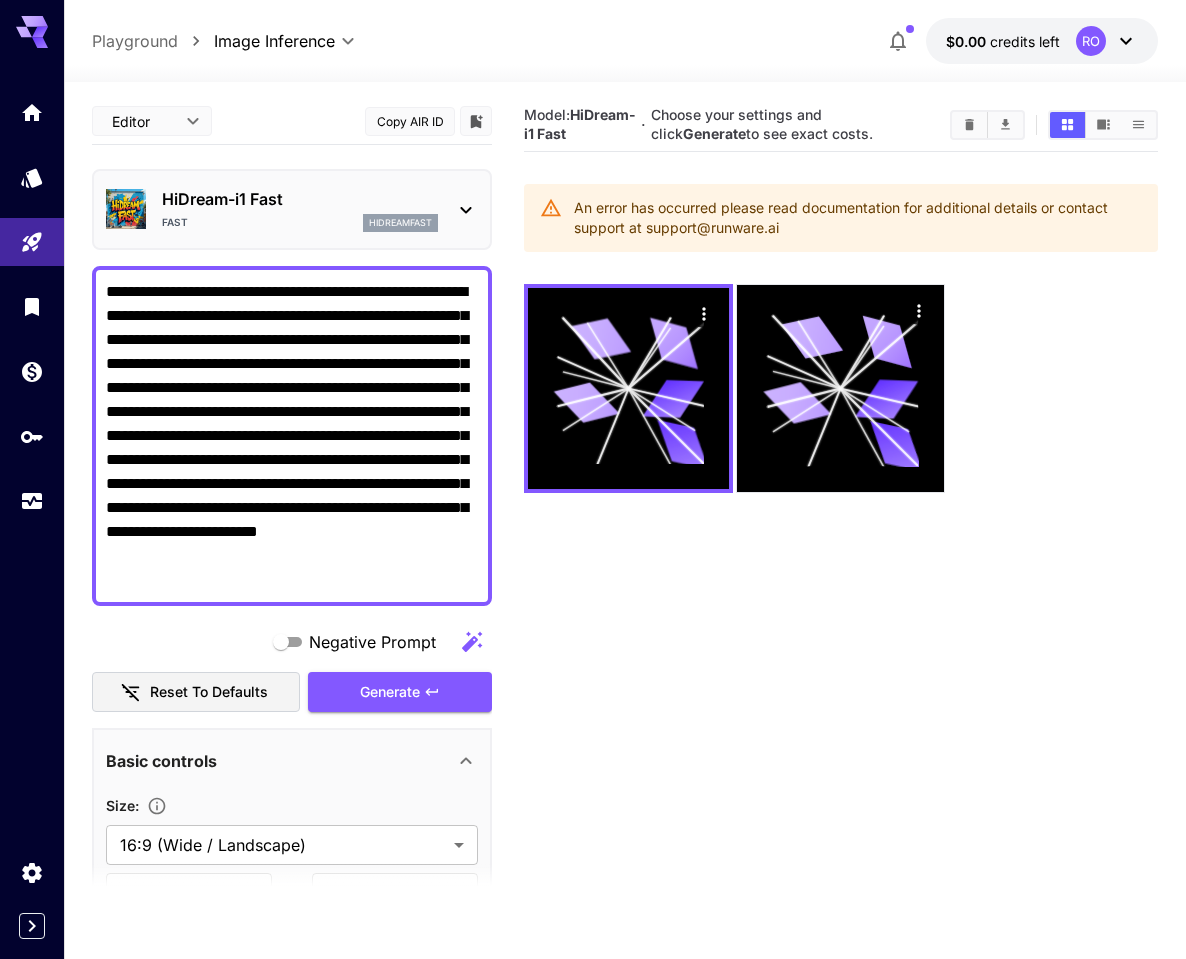 click on "HiDream-i1 Fast" at bounding box center (300, 199) 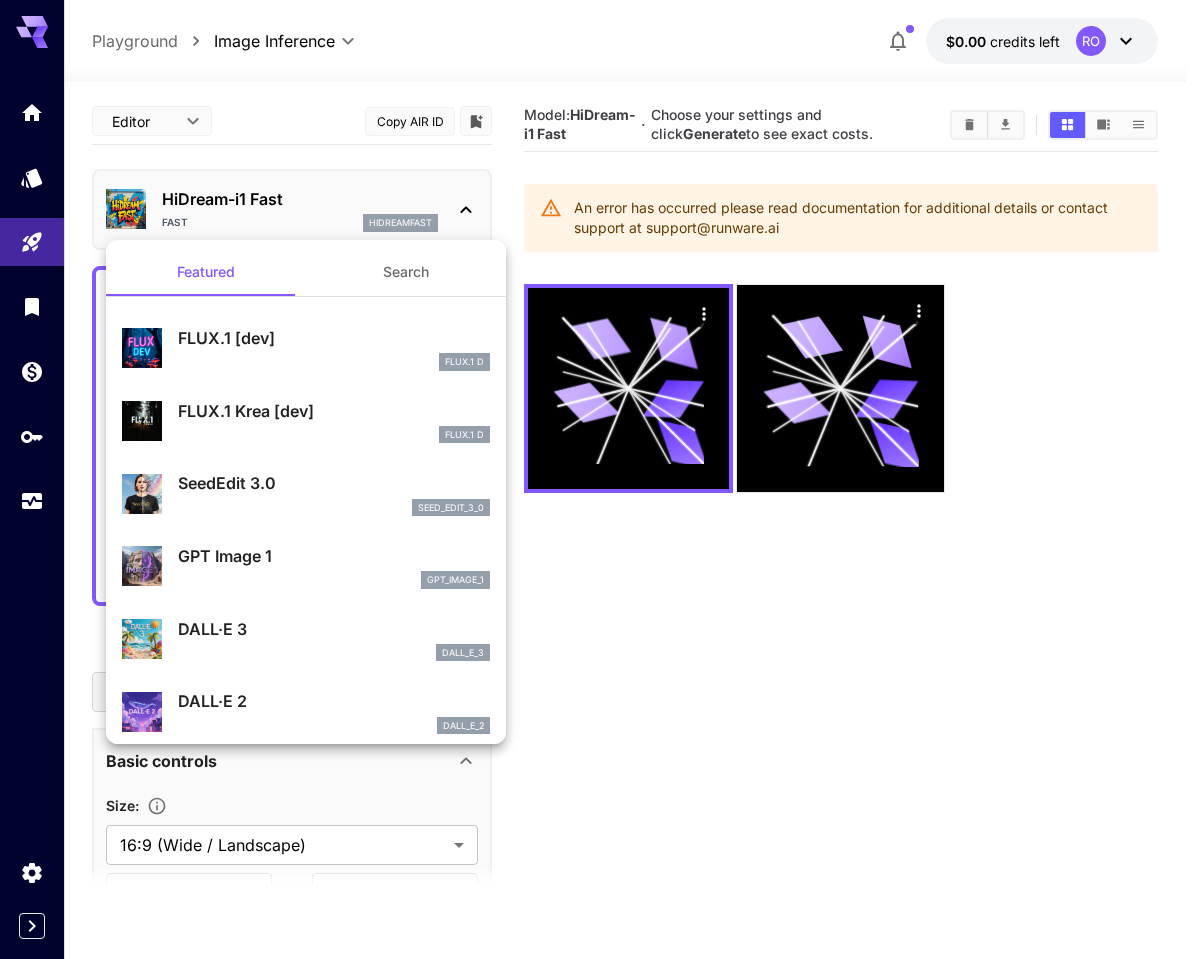 click on "FLUX.1 [dev]" at bounding box center (334, 338) 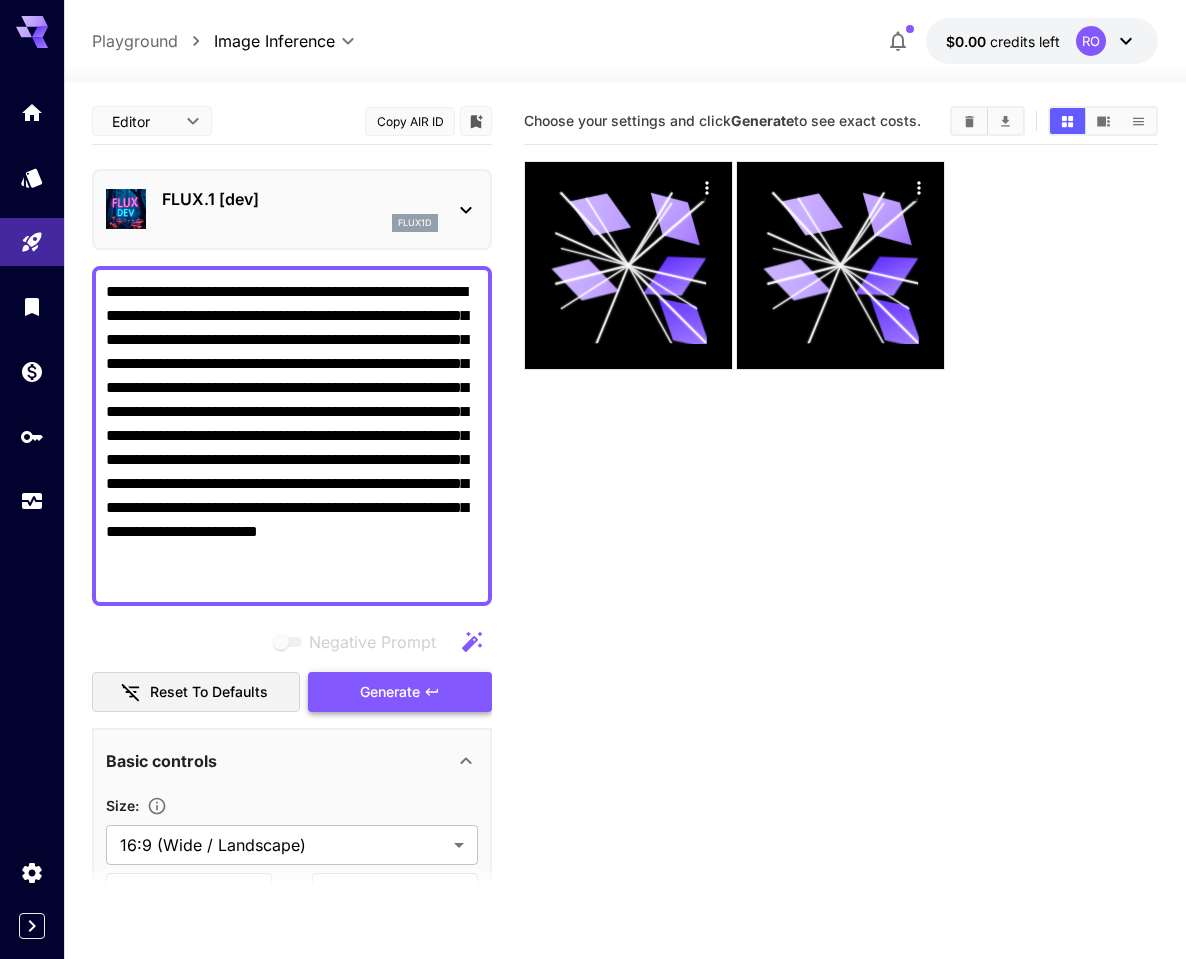click on "Generate" at bounding box center (390, 692) 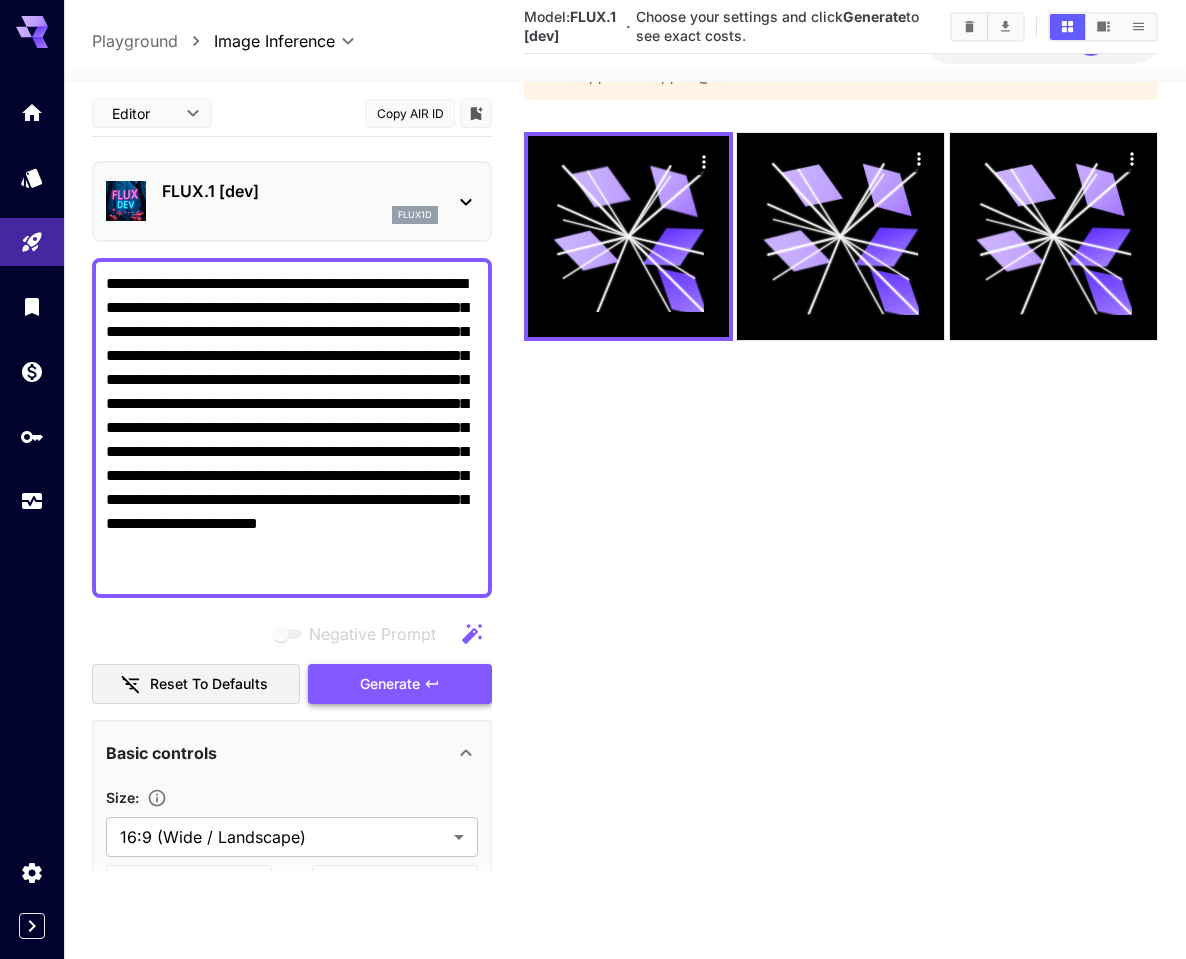 scroll, scrollTop: 158, scrollLeft: 0, axis: vertical 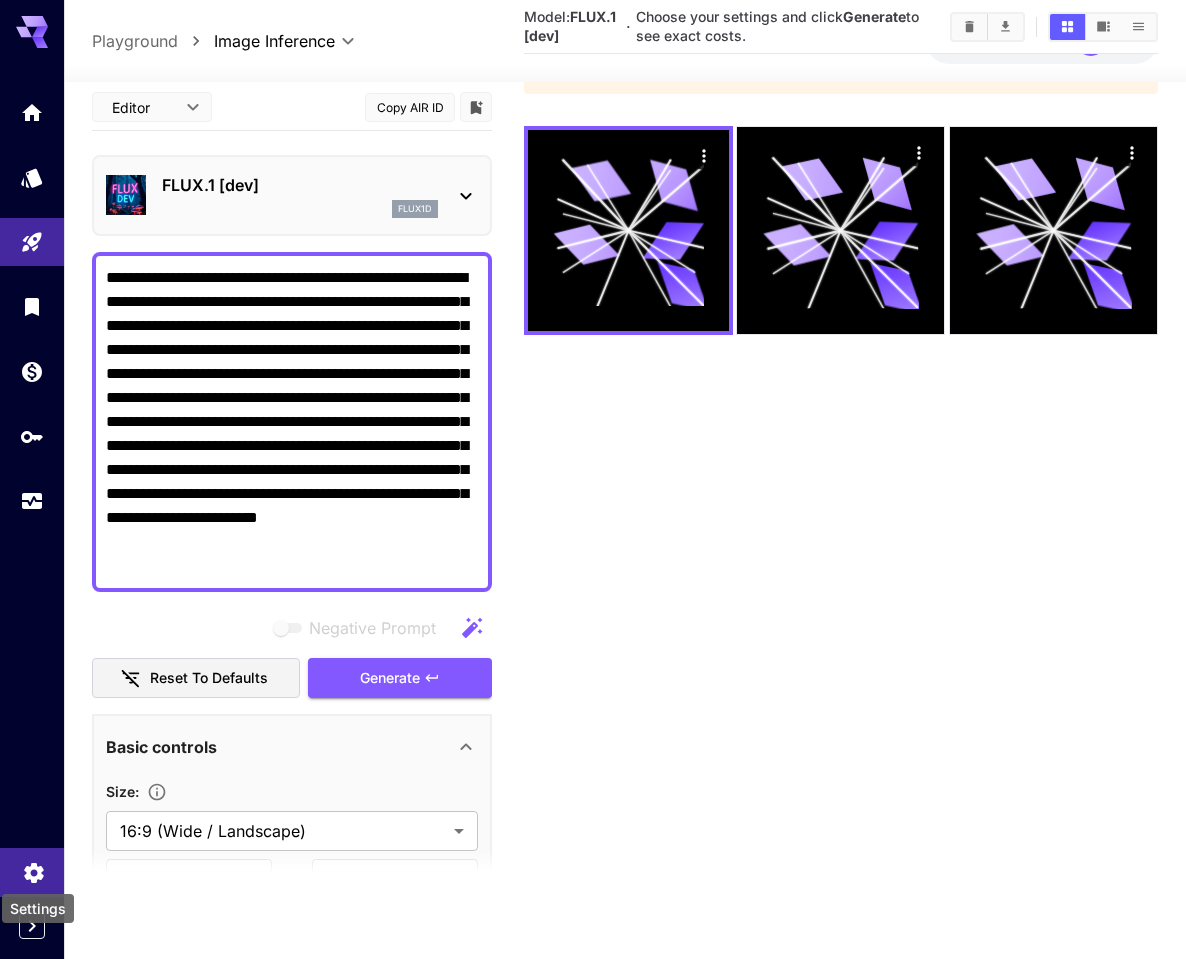 click 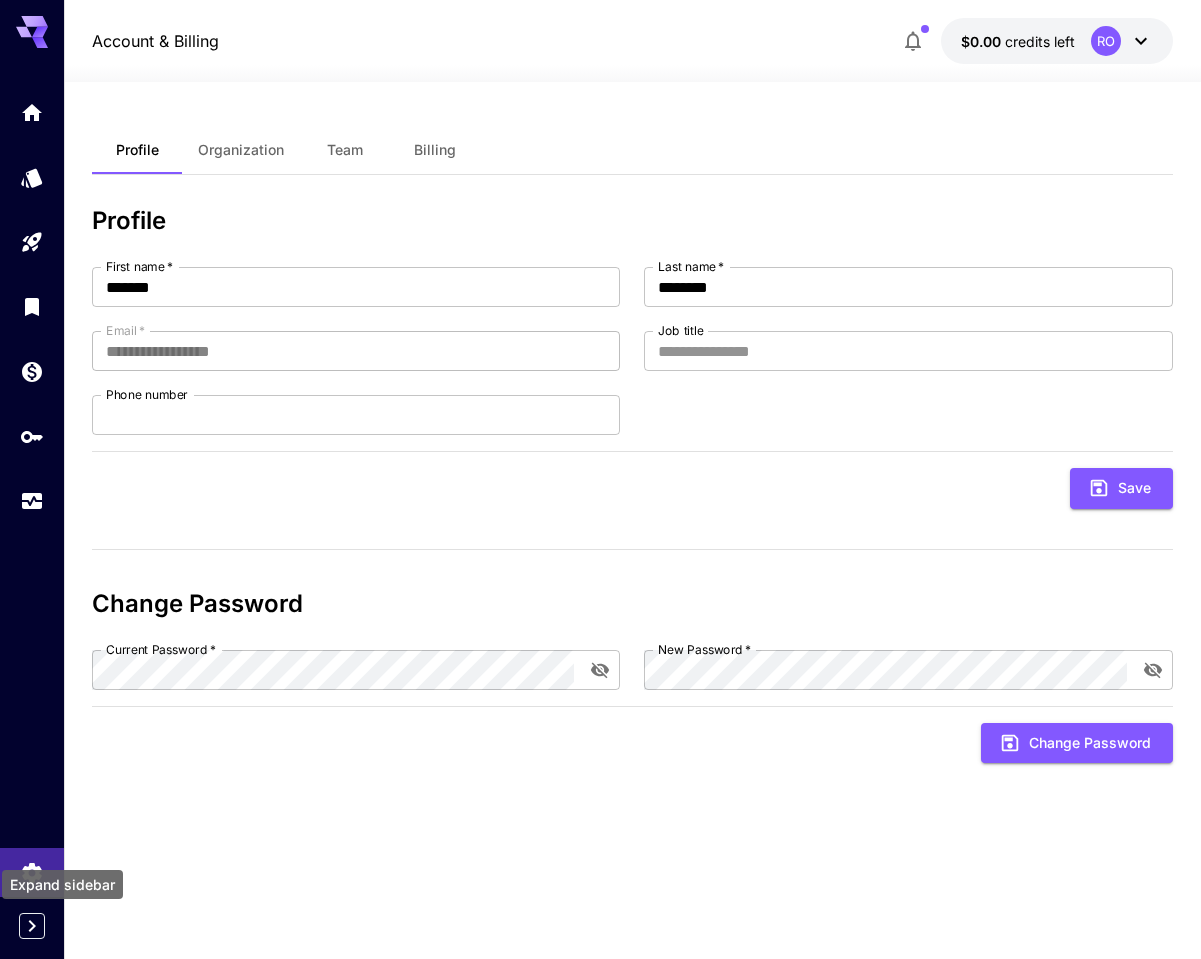 click 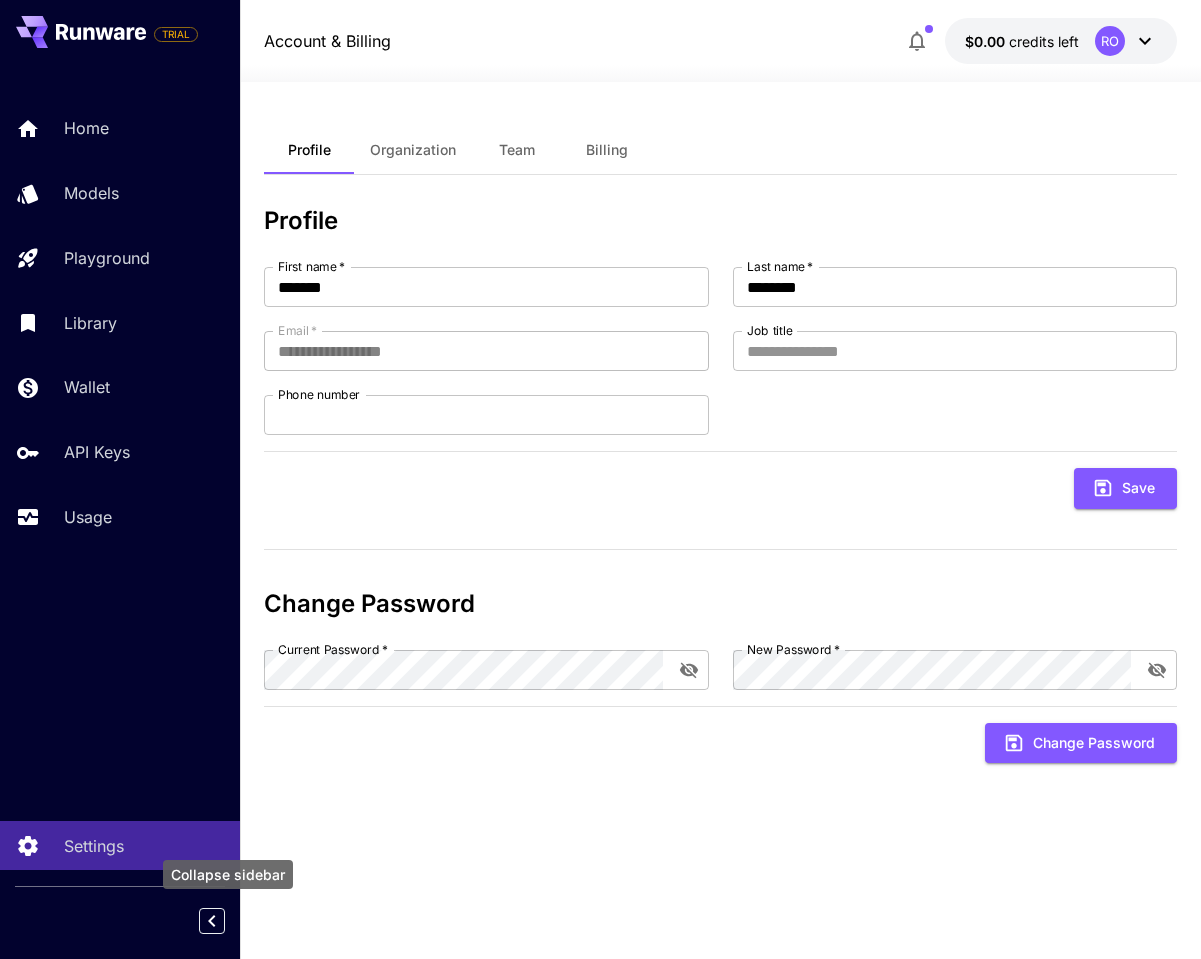 click 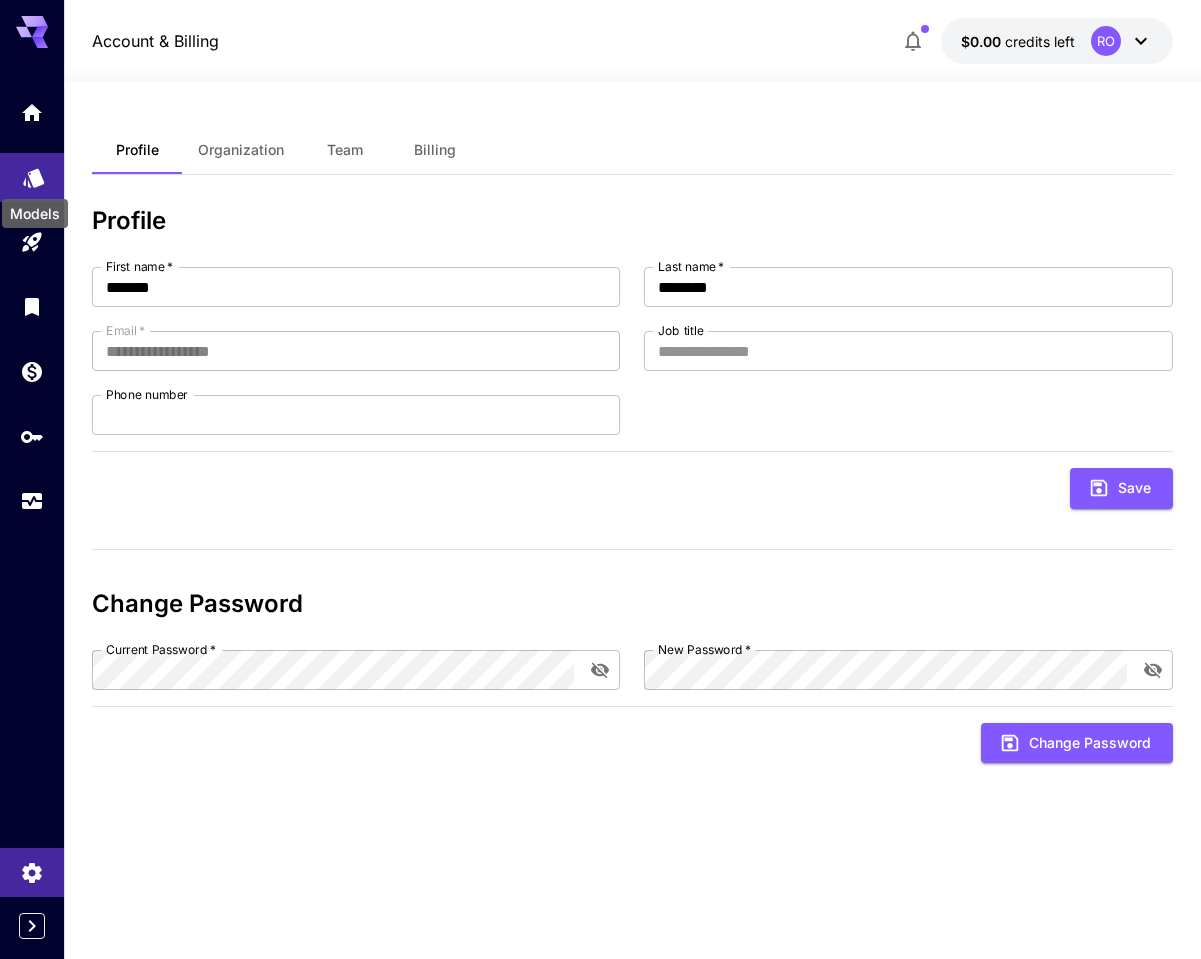 click 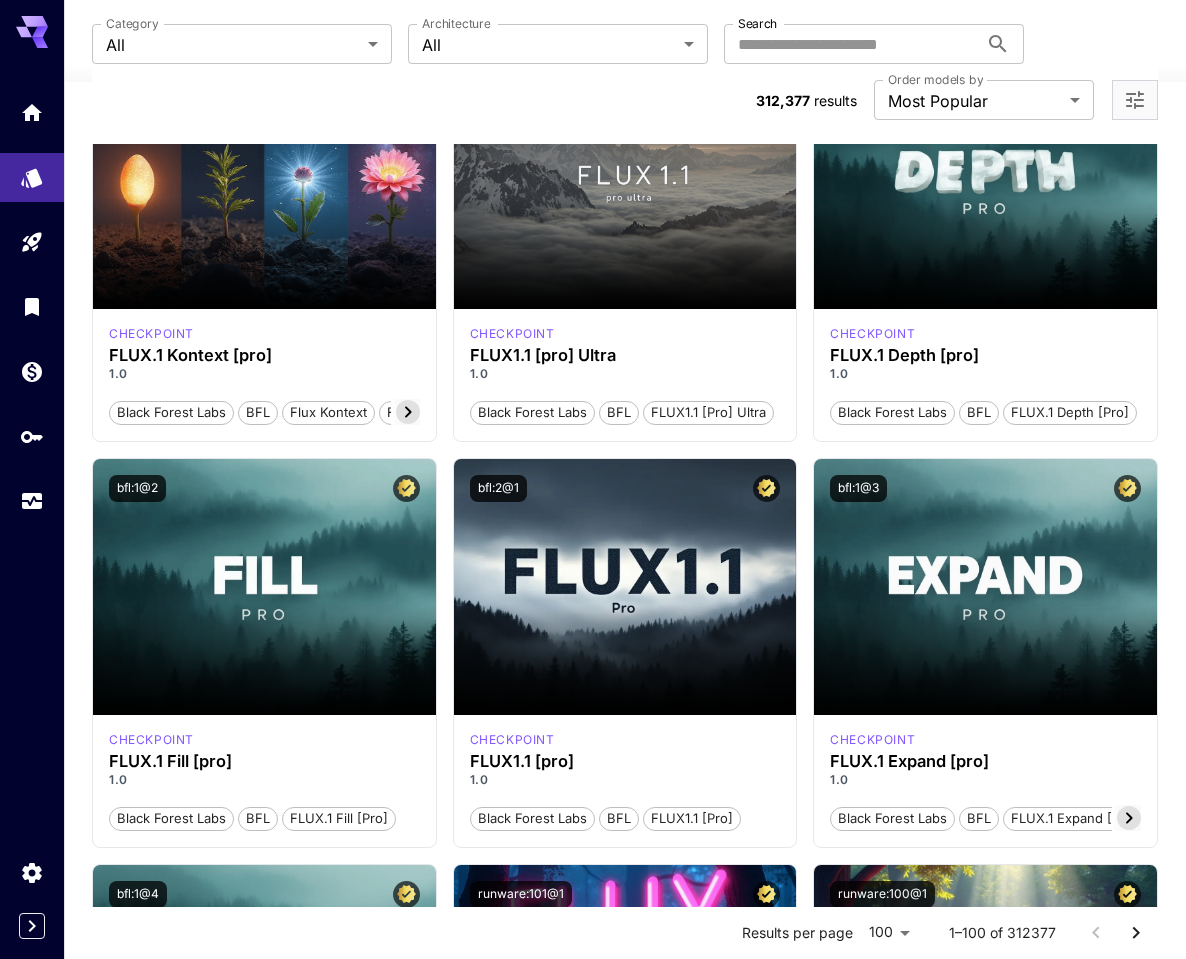 scroll, scrollTop: 0, scrollLeft: 0, axis: both 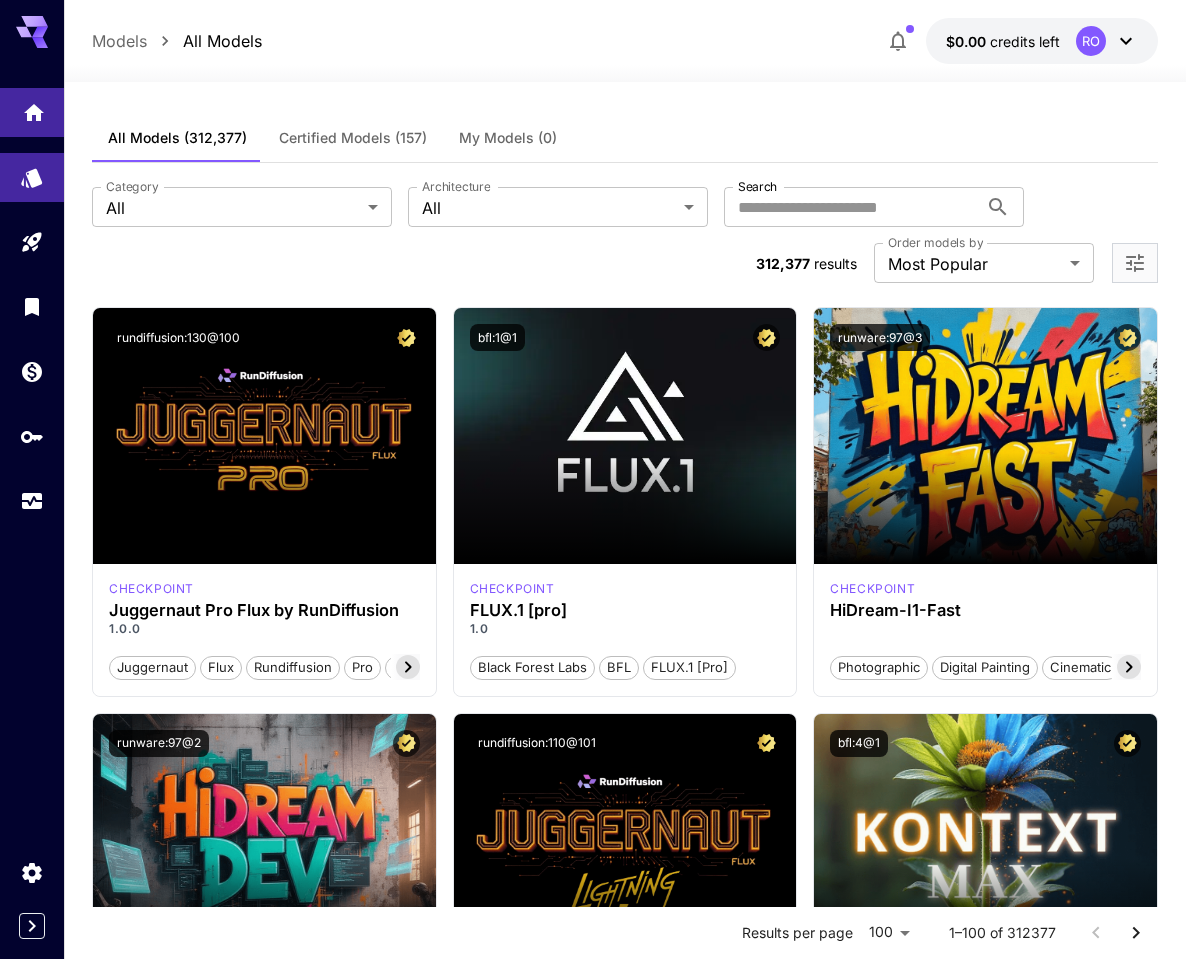 click at bounding box center (32, 112) 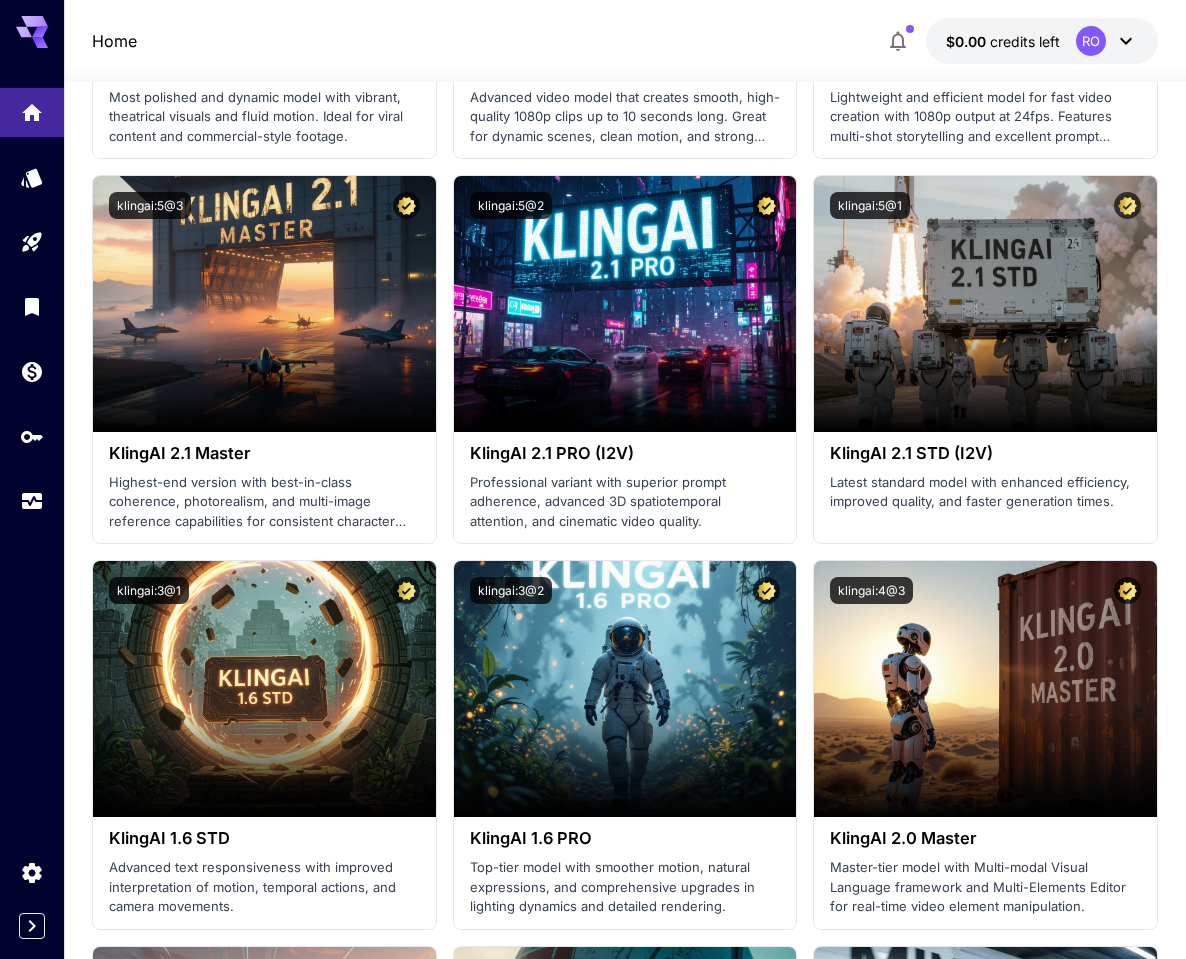 scroll, scrollTop: 0, scrollLeft: 0, axis: both 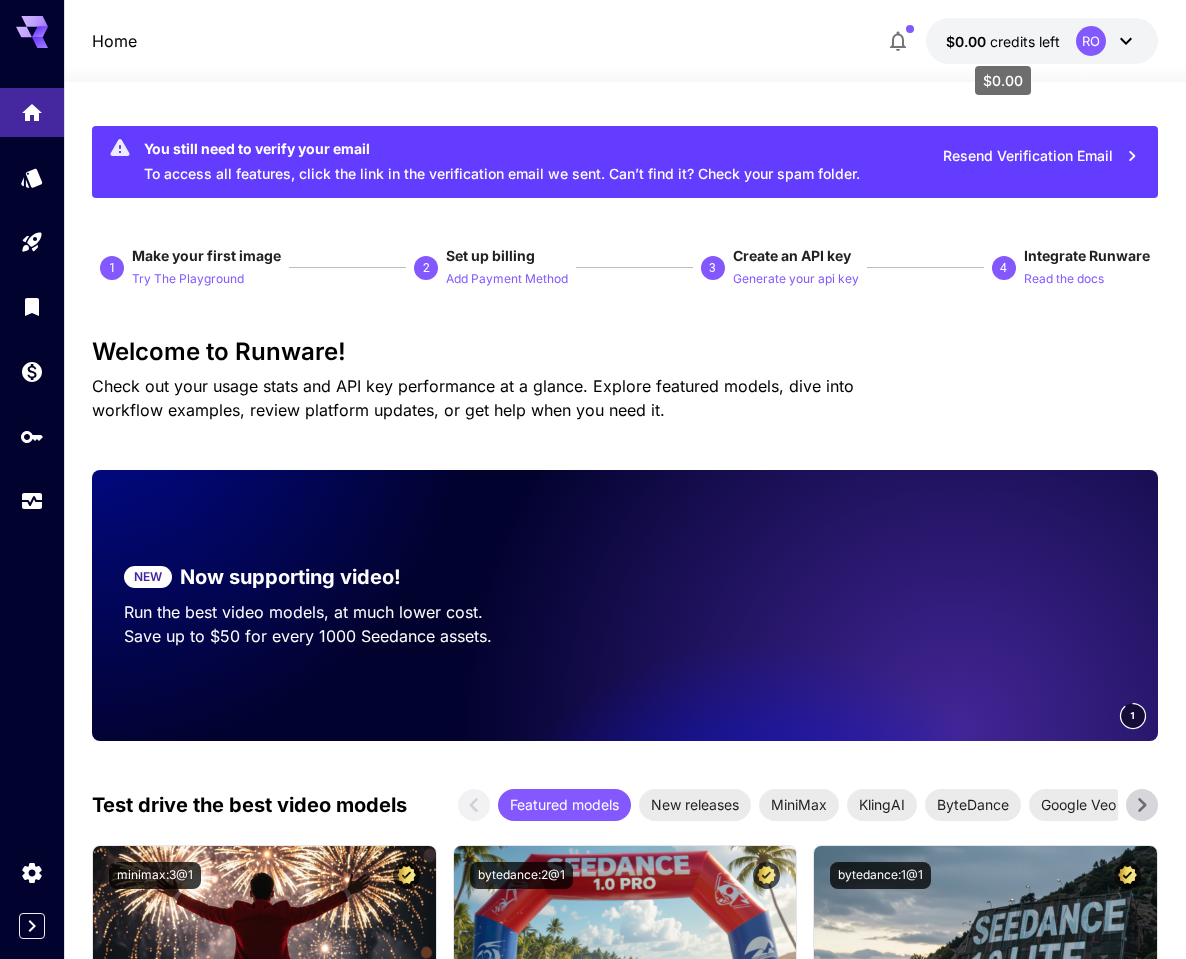 click on "$0.00" at bounding box center [968, 41] 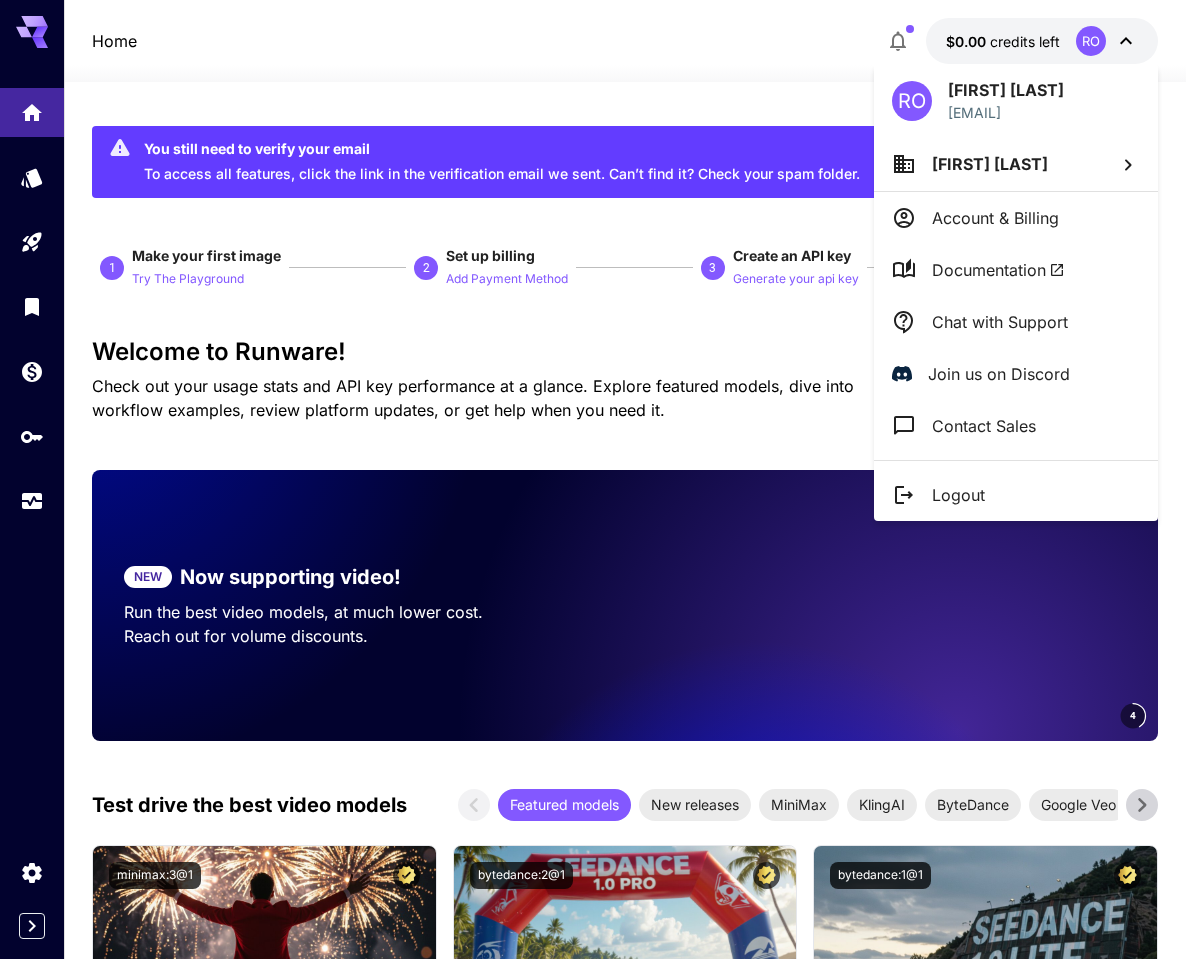 click at bounding box center (600, 479) 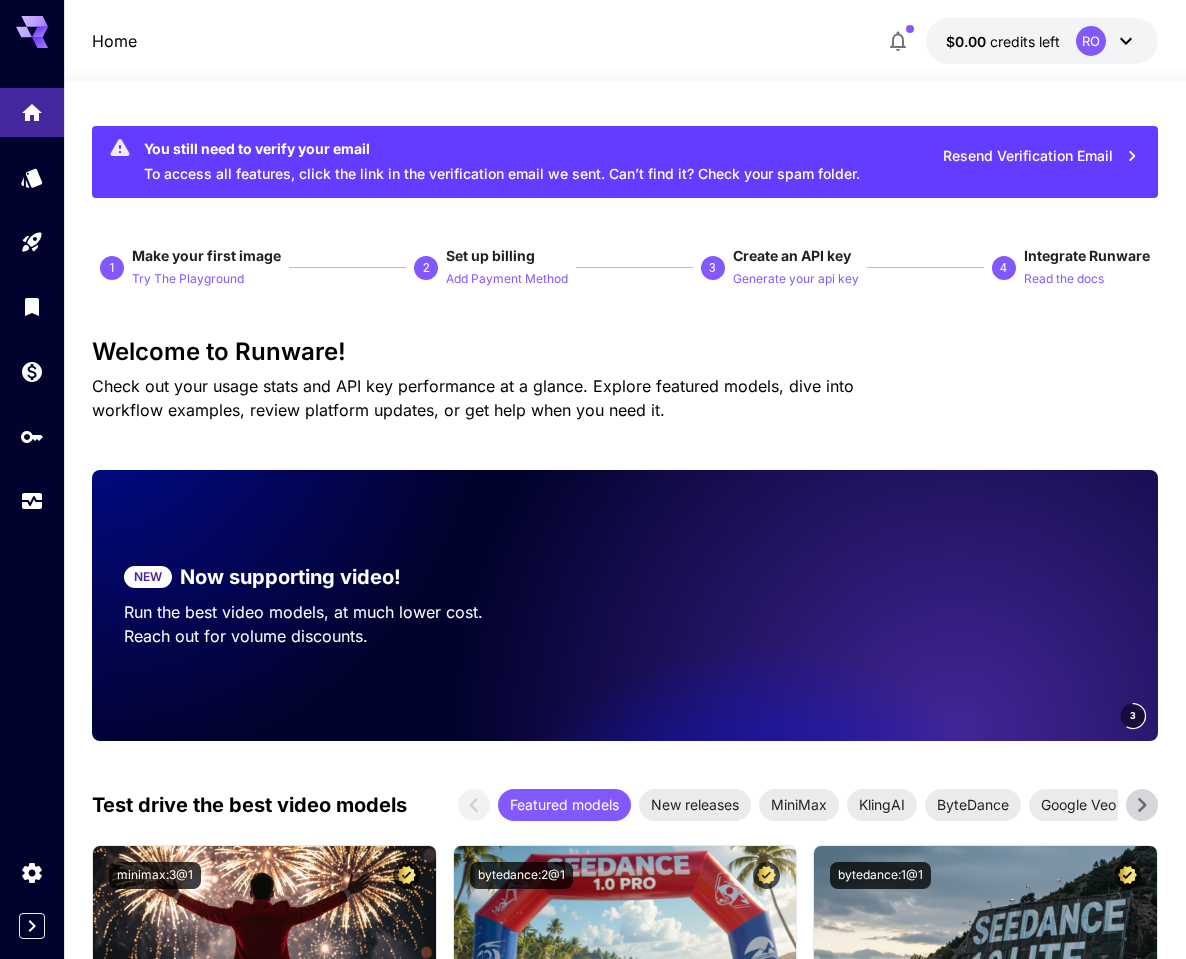 click on "Home $0.00    credits left  RO" at bounding box center (625, 41) 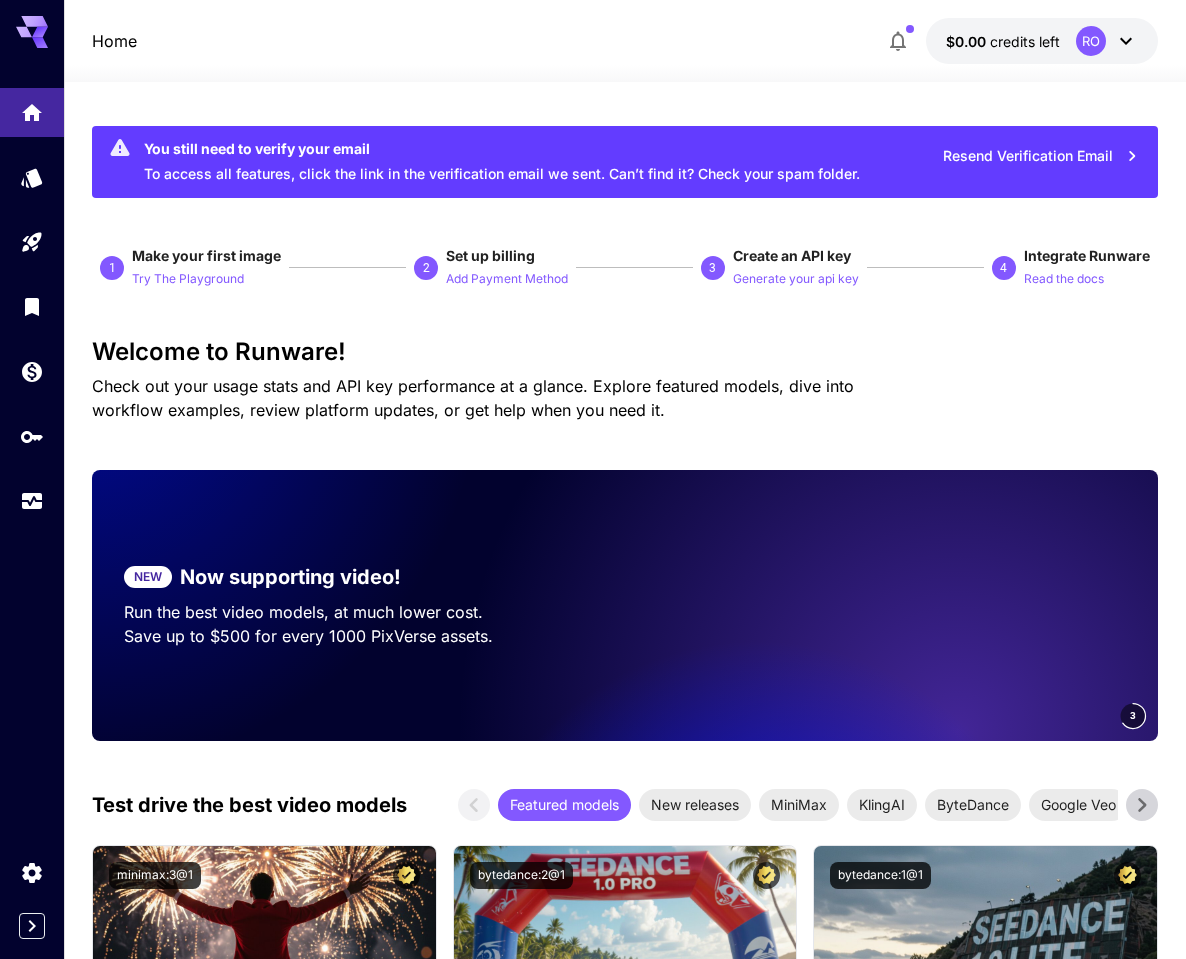 click on "Home $0.00    credits left  RO" at bounding box center (625, 41) 